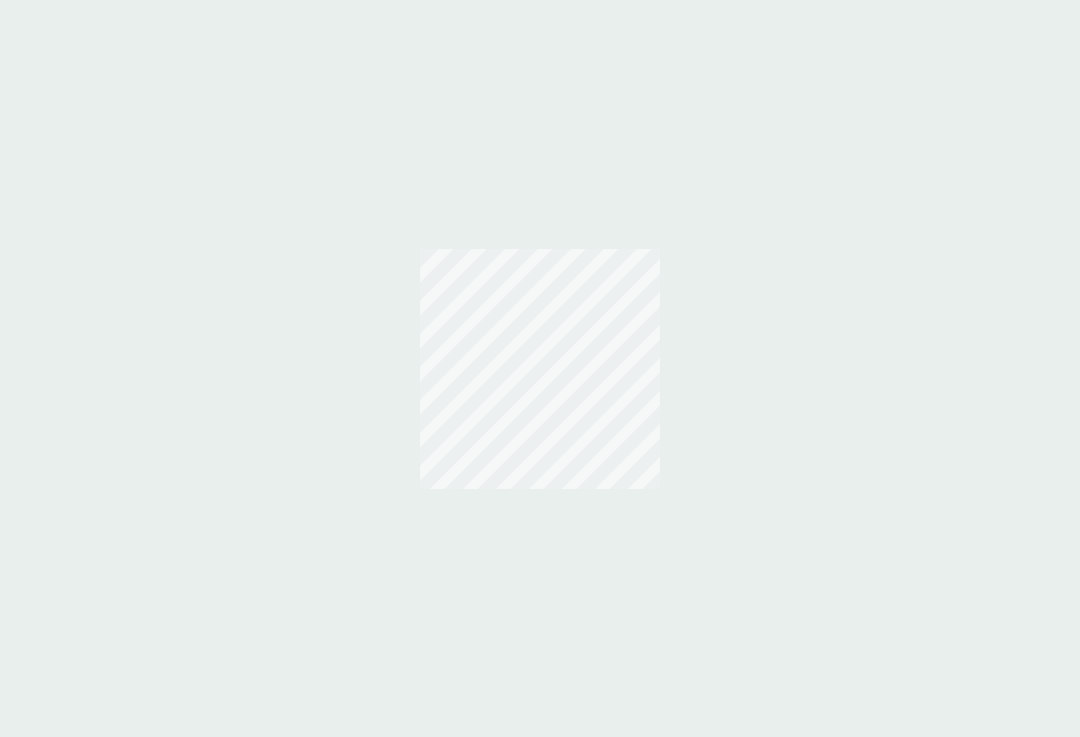 scroll, scrollTop: 0, scrollLeft: 0, axis: both 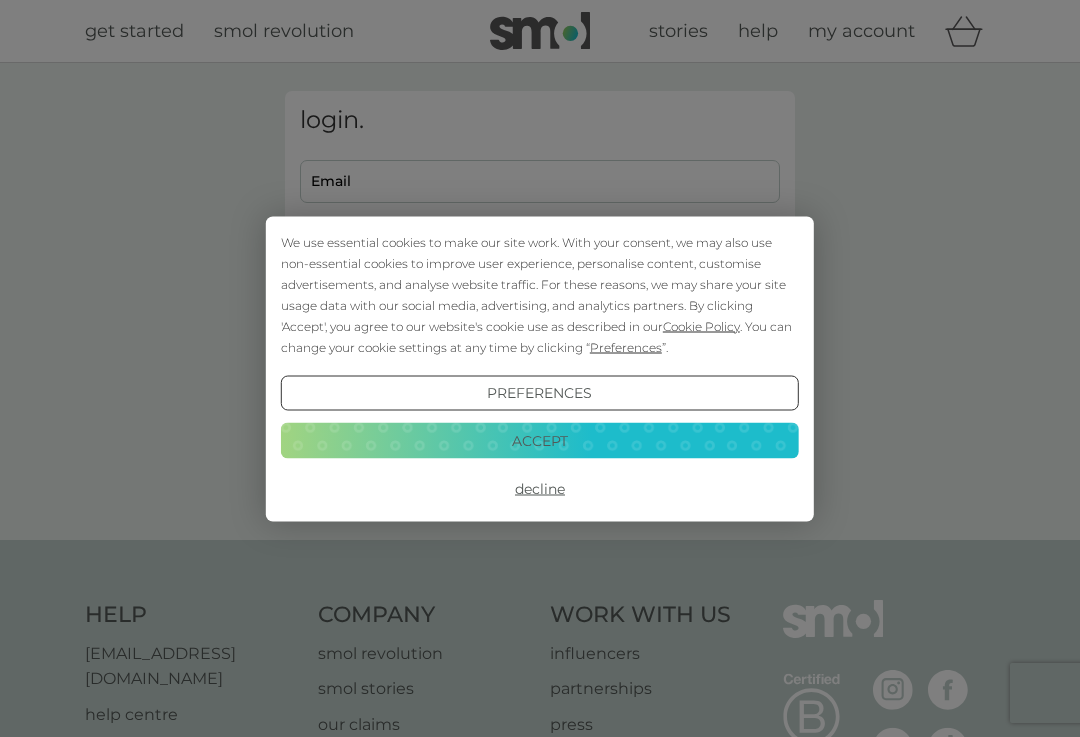 click on "Decline" at bounding box center (540, 489) 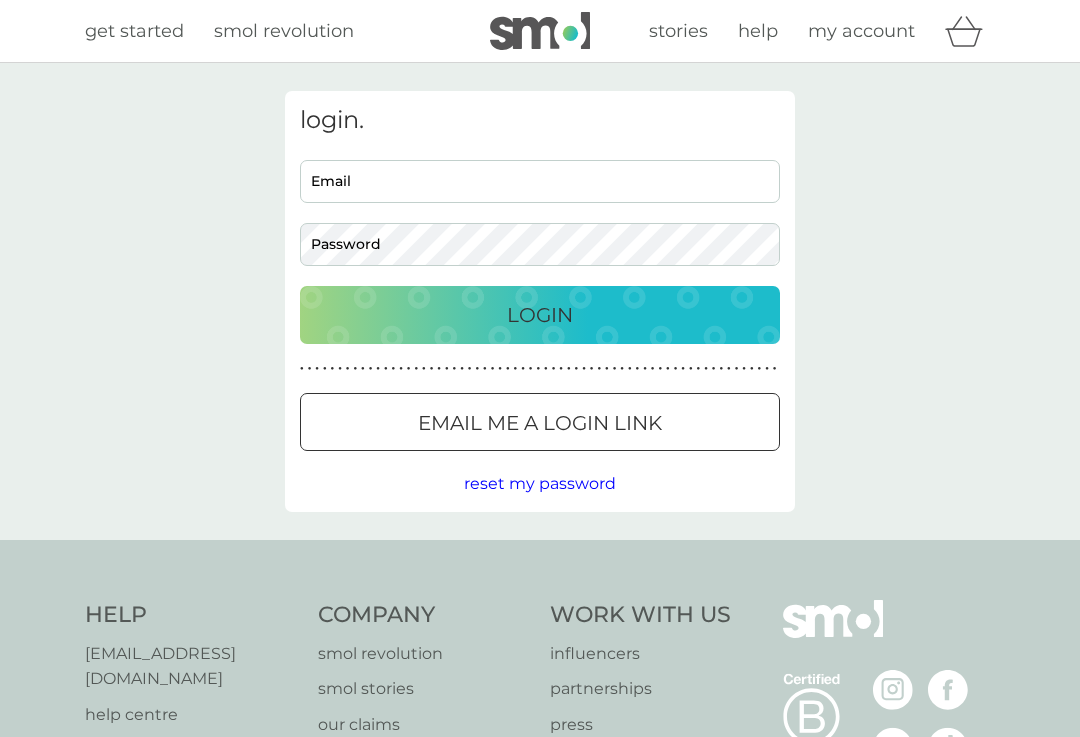 scroll, scrollTop: 0, scrollLeft: 0, axis: both 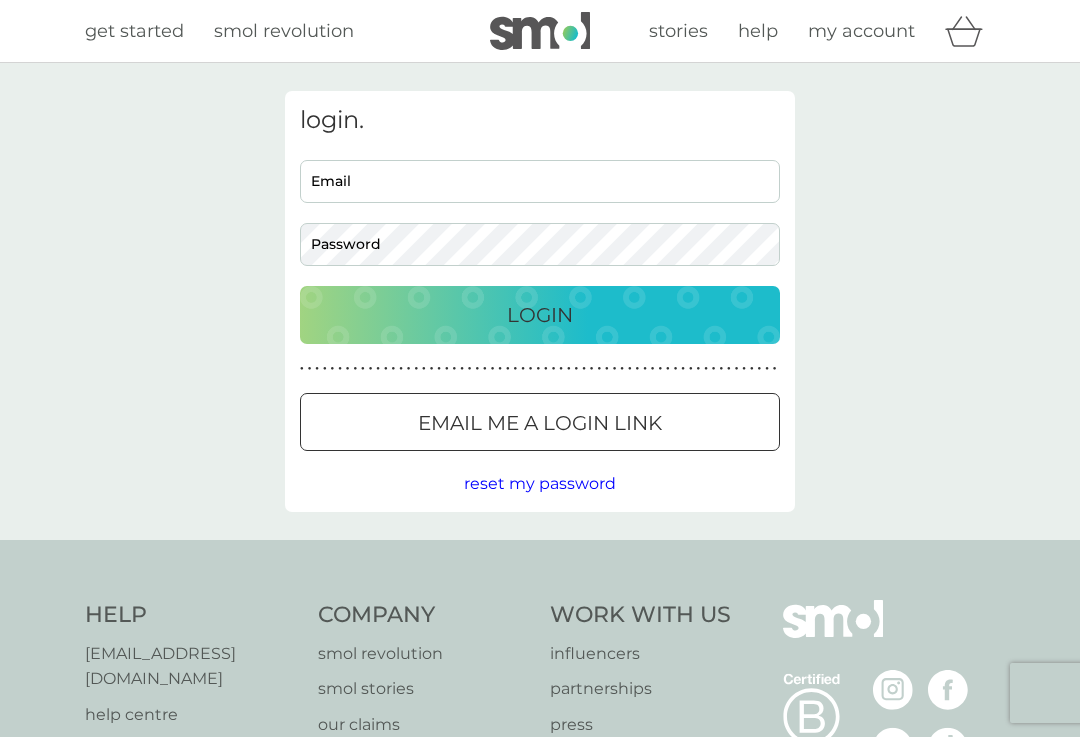 click on "Email" at bounding box center (540, 181) 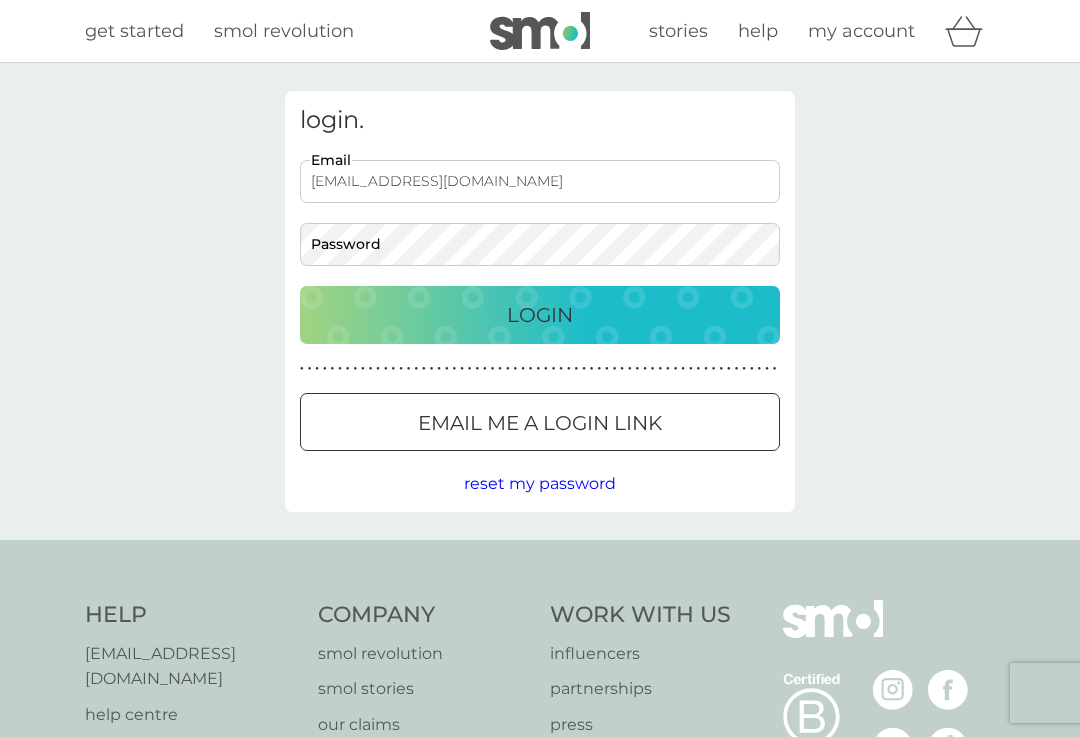 type on "[EMAIL_ADDRESS][DOMAIN_NAME]" 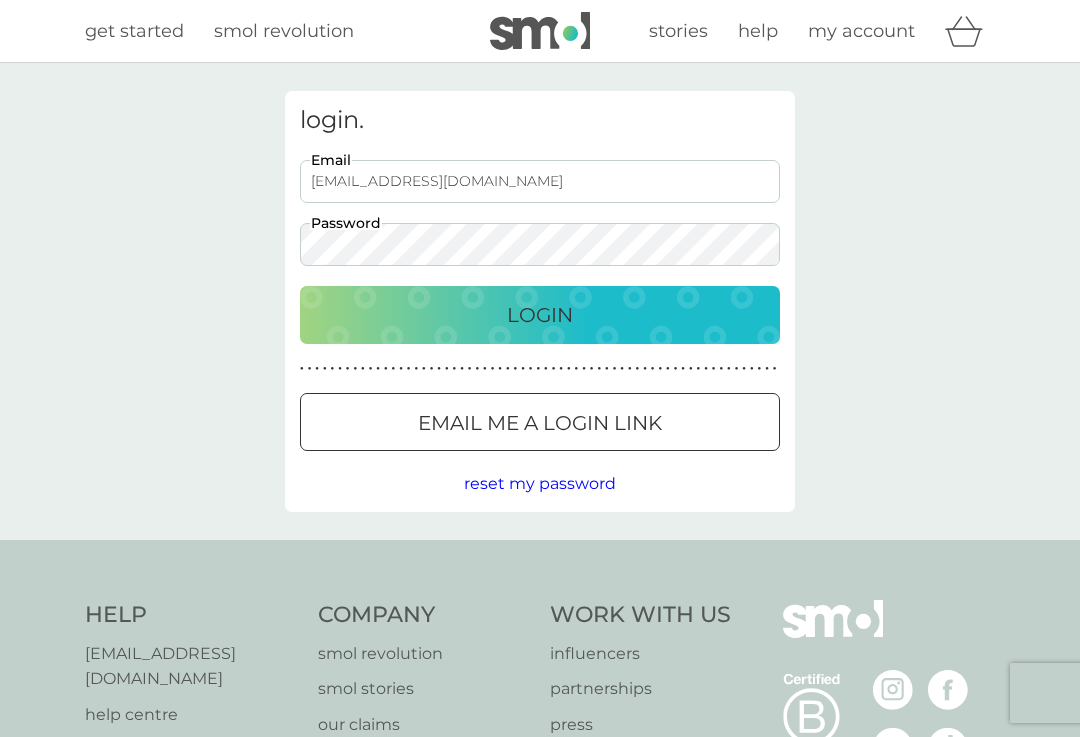 click on "Login" at bounding box center [540, 315] 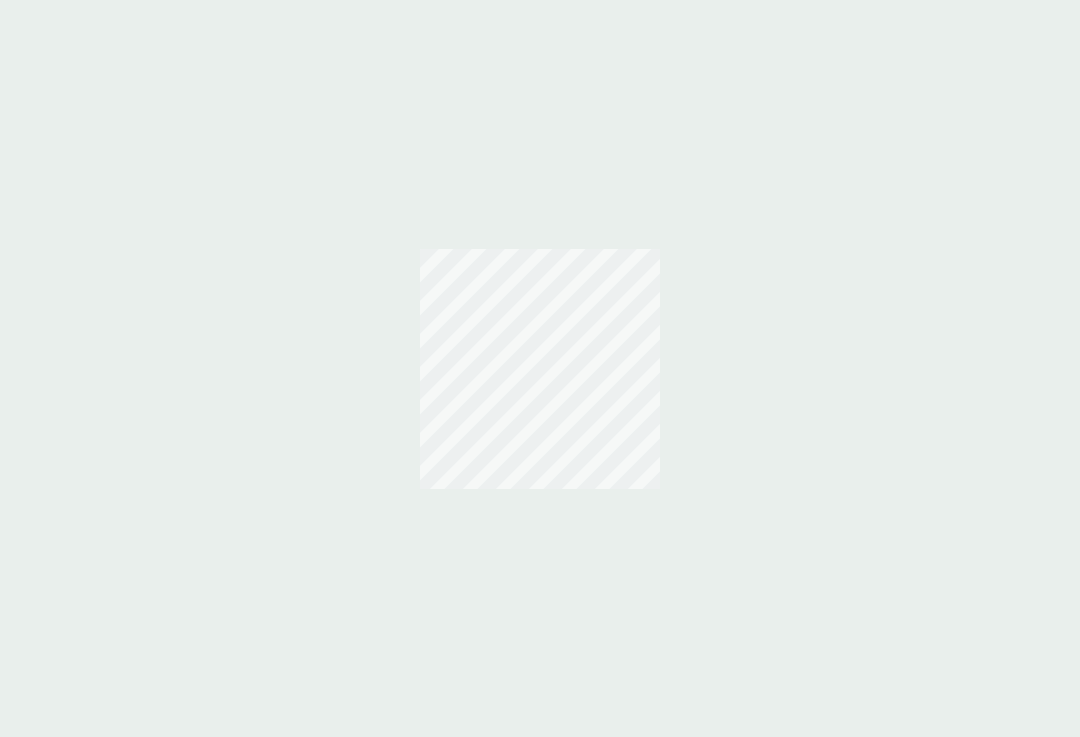 scroll, scrollTop: 0, scrollLeft: 0, axis: both 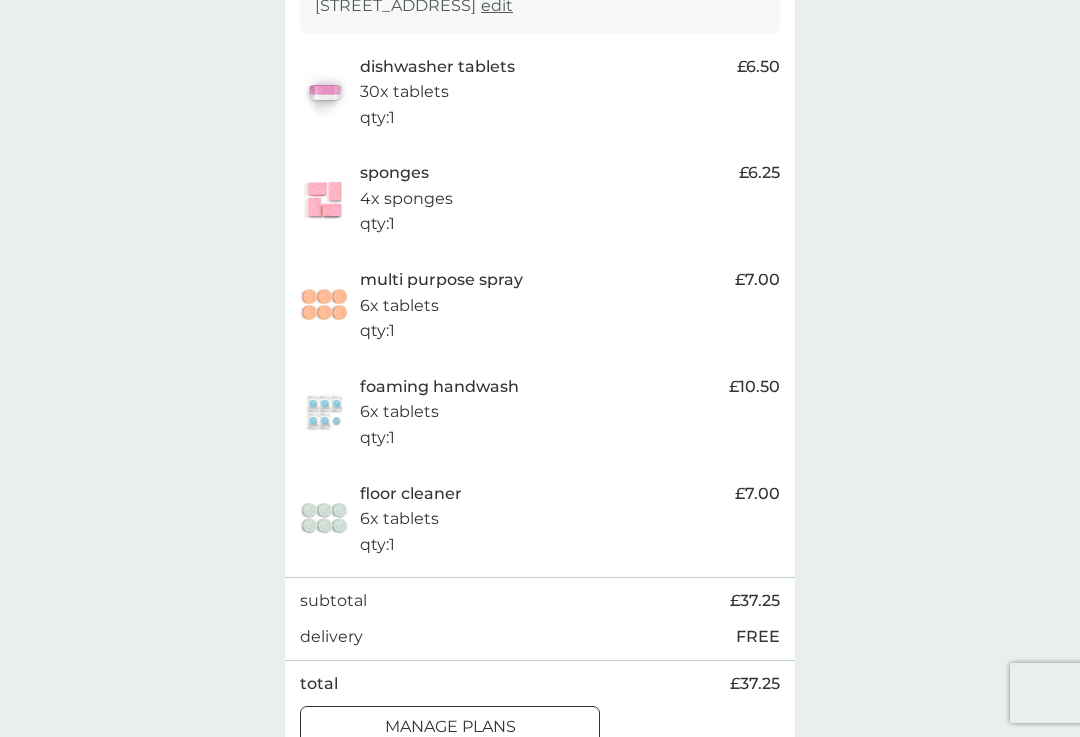 click on "manage plans" at bounding box center [450, 727] 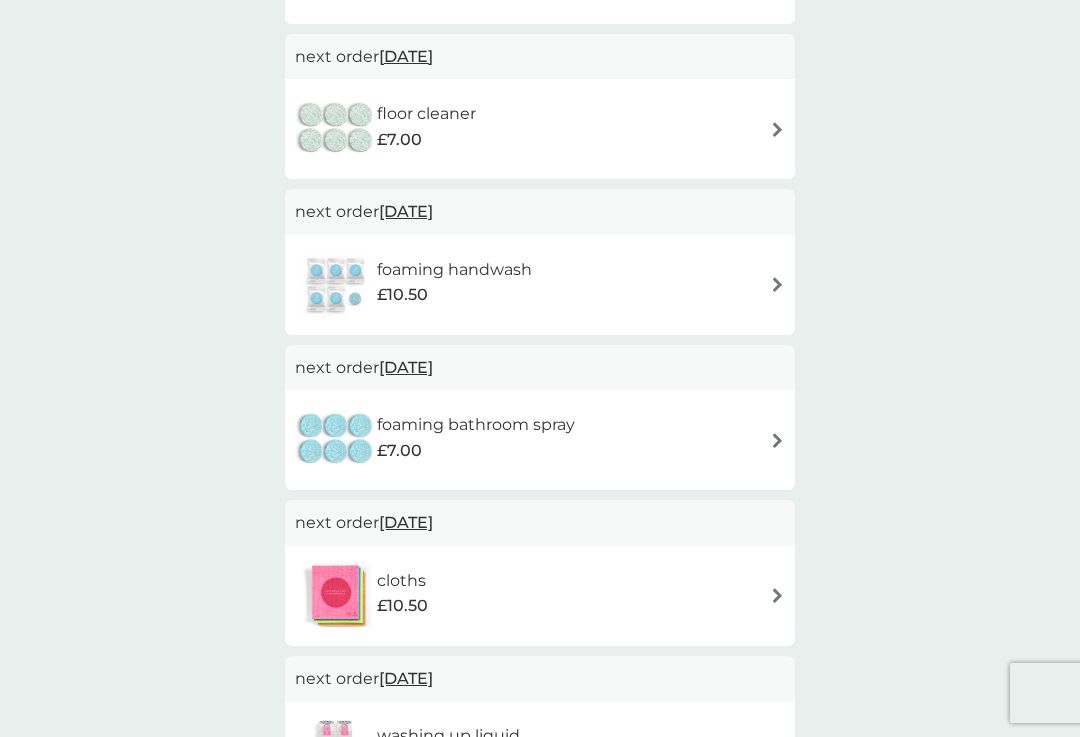 scroll, scrollTop: 0, scrollLeft: 0, axis: both 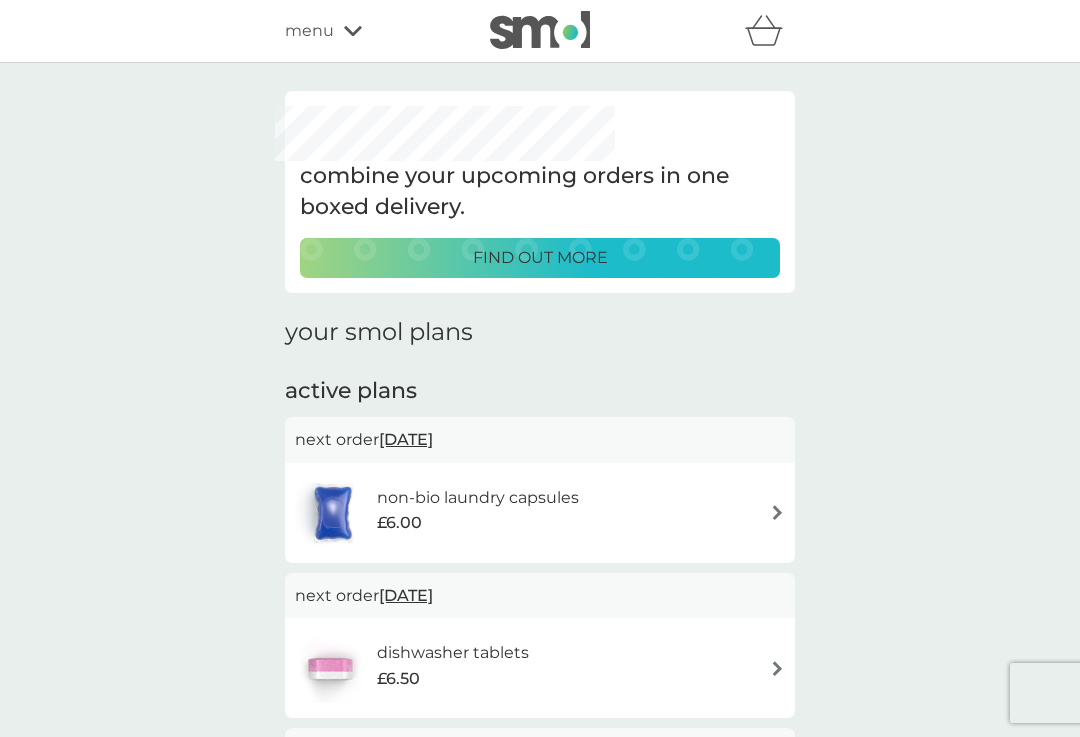 click on "non-bio laundry capsules £6.00" at bounding box center (540, 513) 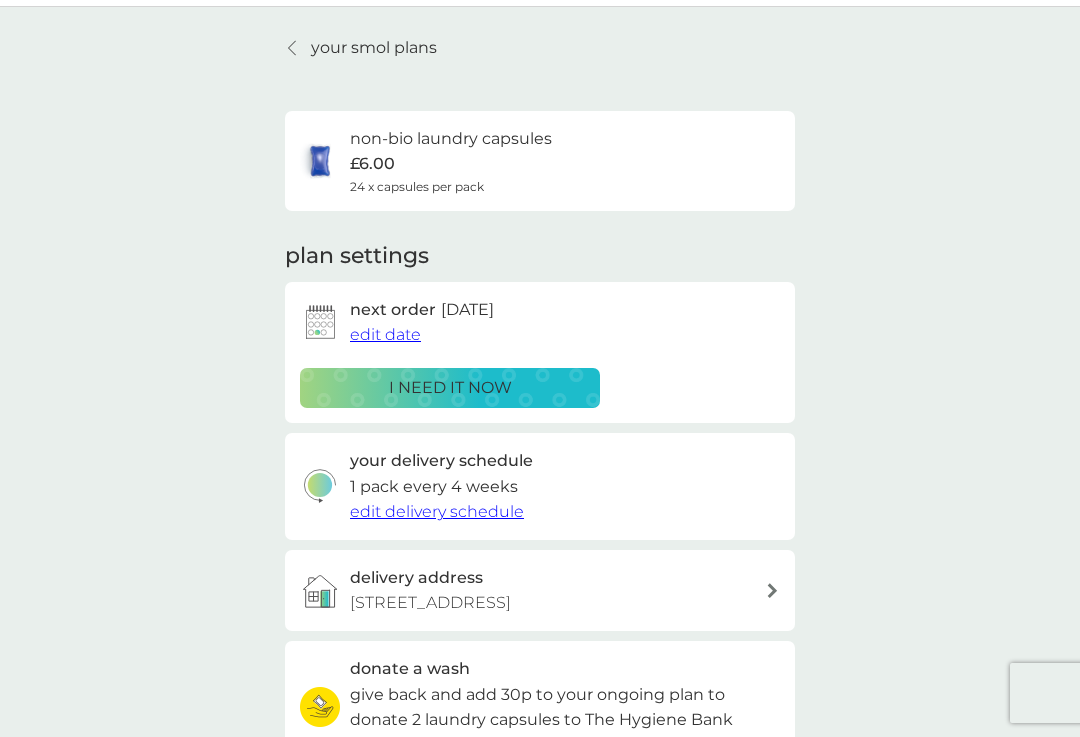 scroll, scrollTop: 55, scrollLeft: 0, axis: vertical 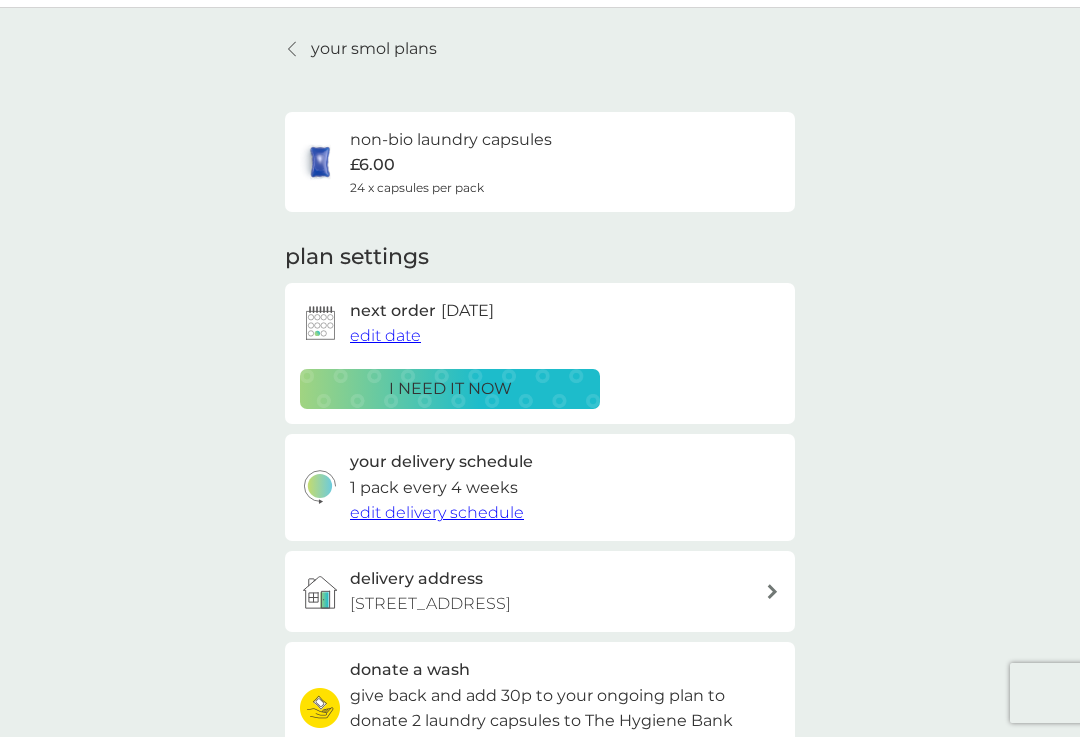 click on "edit date" at bounding box center (385, 335) 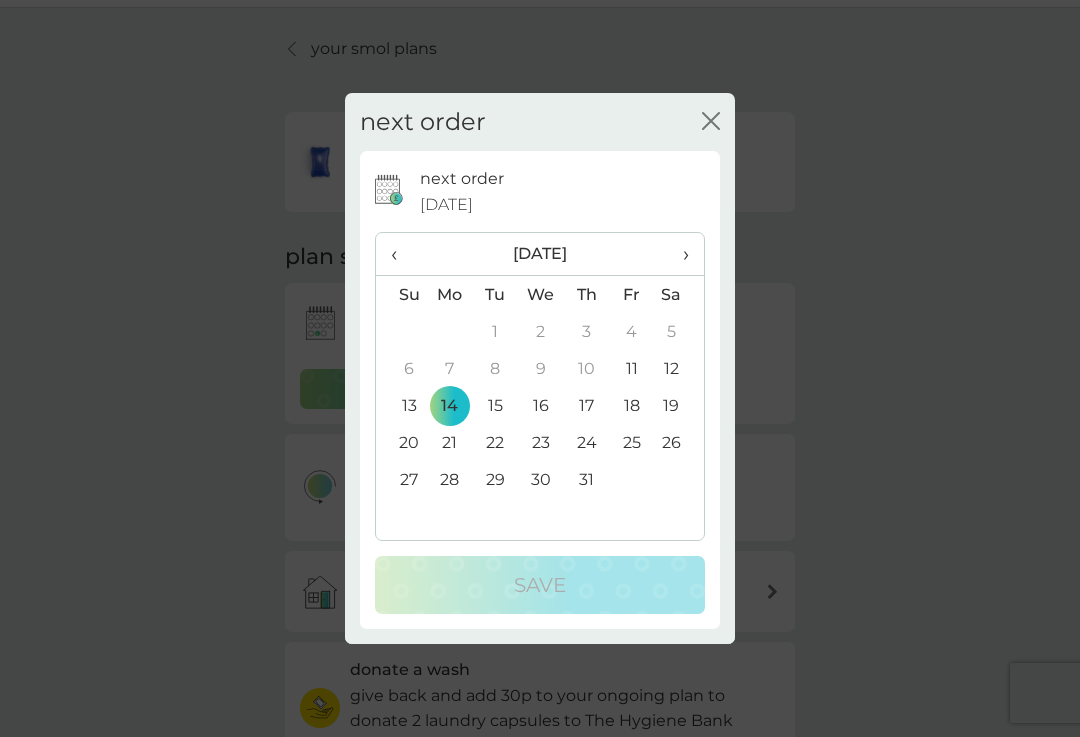 click on "›" at bounding box center [679, 254] 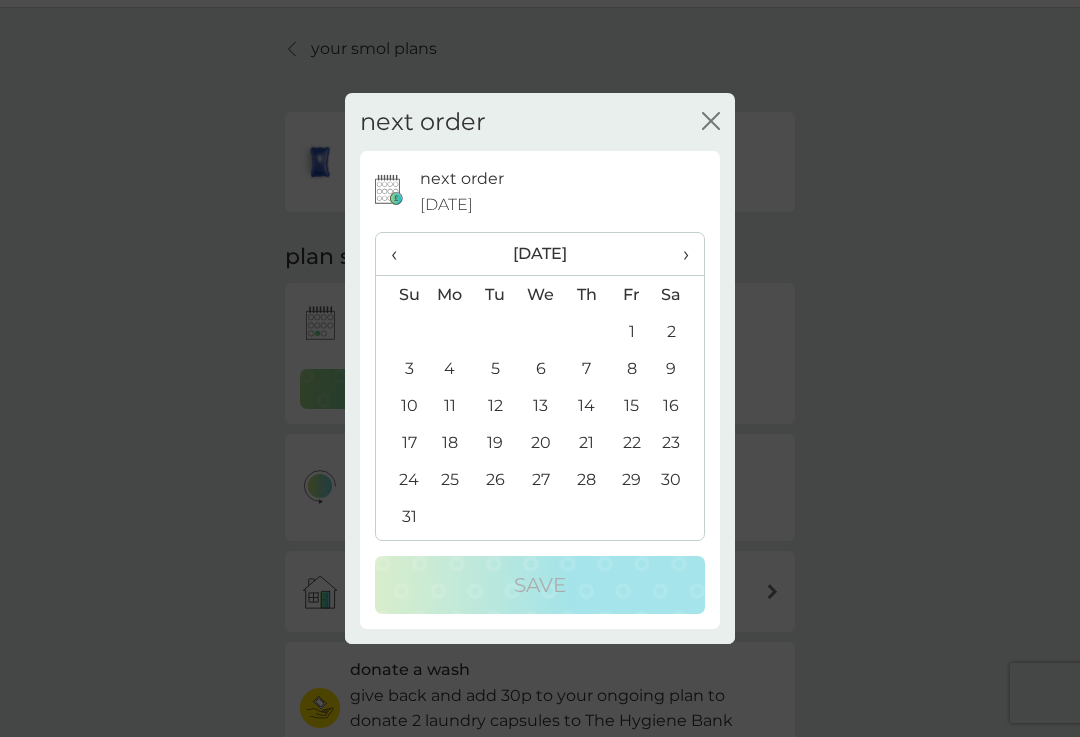 click on "1" at bounding box center (631, 331) 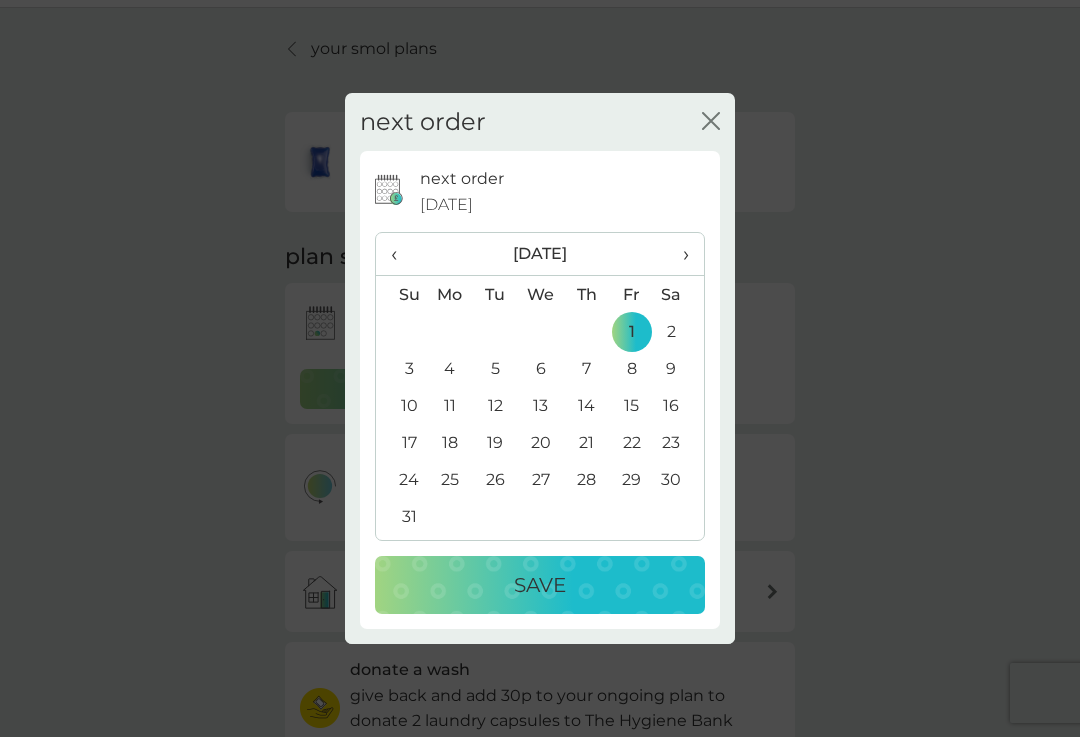 click on "Save" at bounding box center [540, 585] 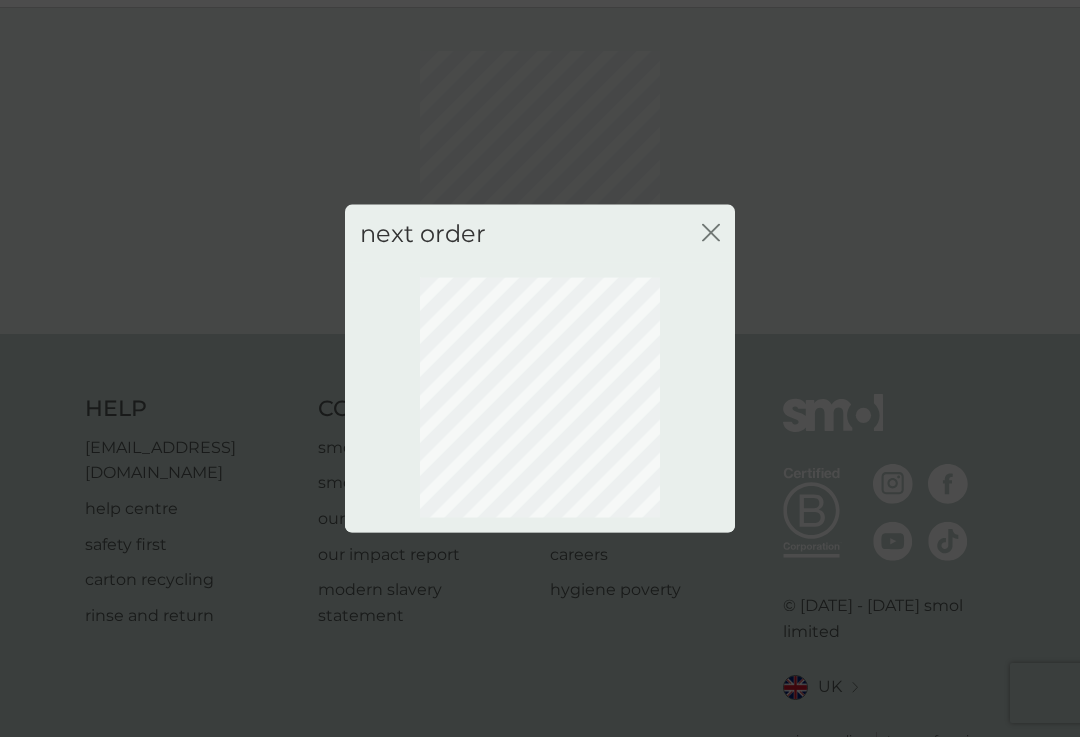 click 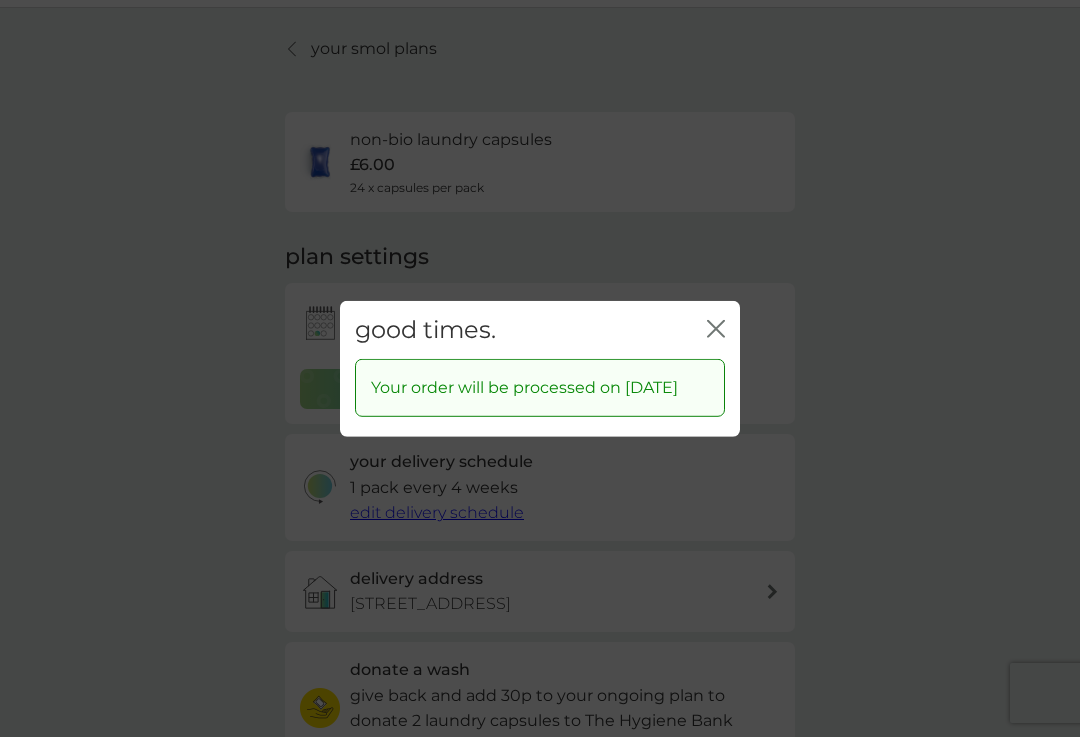 click 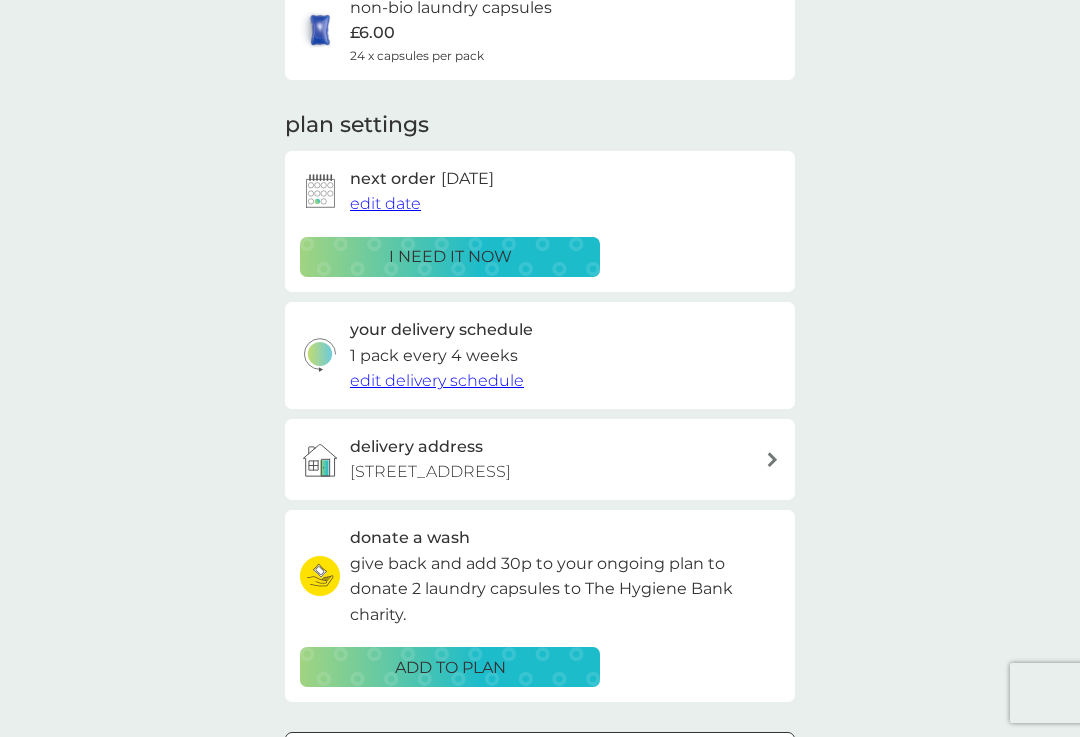 scroll, scrollTop: 0, scrollLeft: 0, axis: both 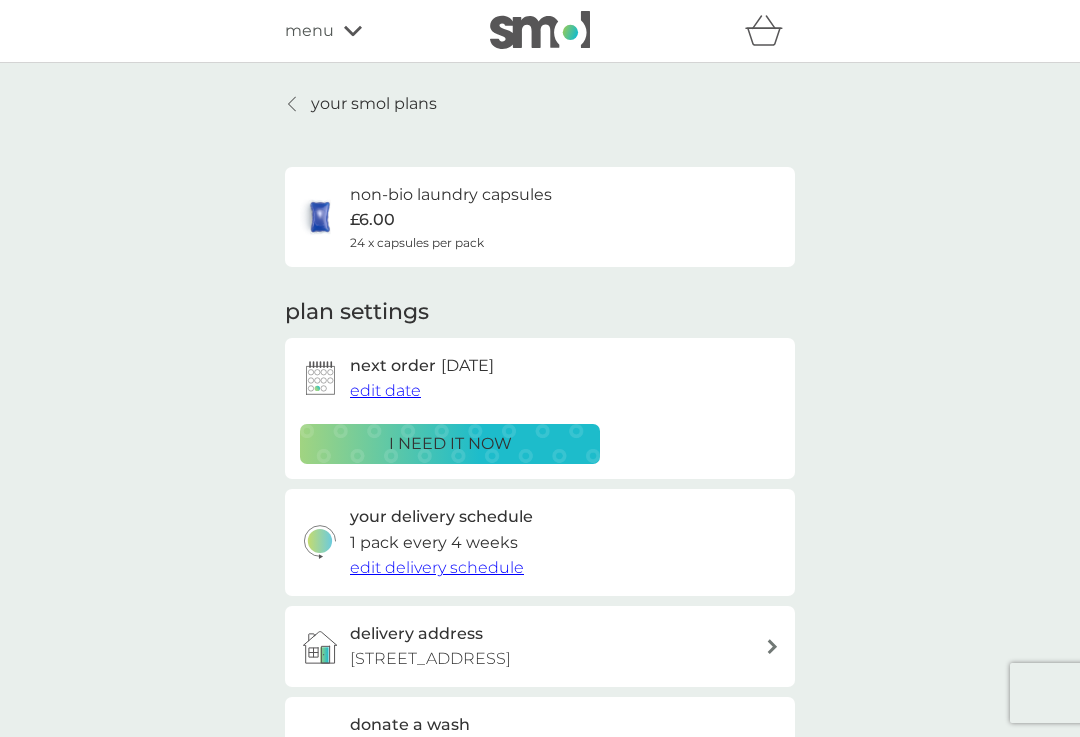 click on "your smol plans" at bounding box center [374, 104] 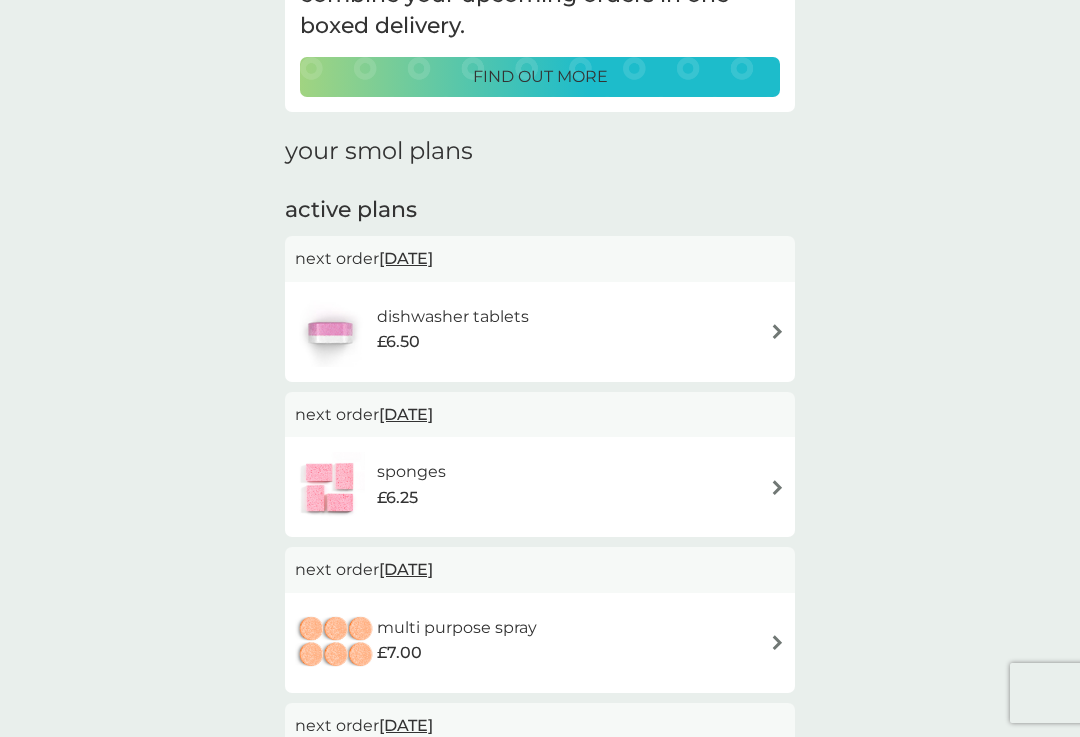 scroll, scrollTop: 180, scrollLeft: 0, axis: vertical 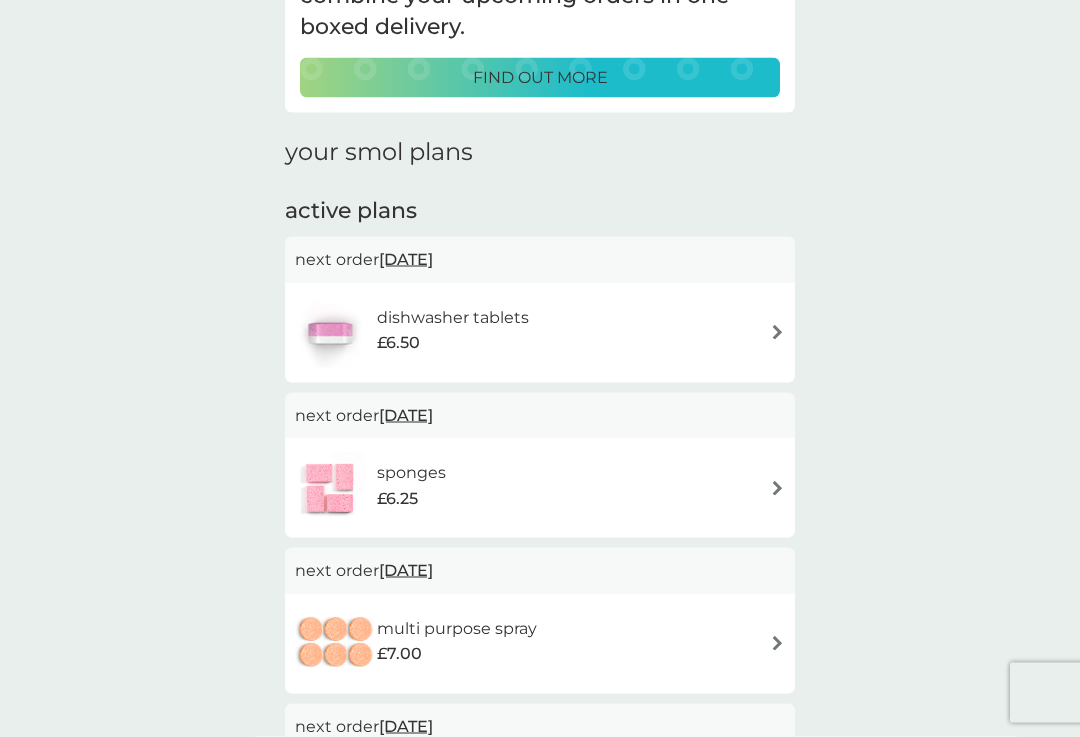 click on "dishwasher tablets £6.50" at bounding box center (540, 333) 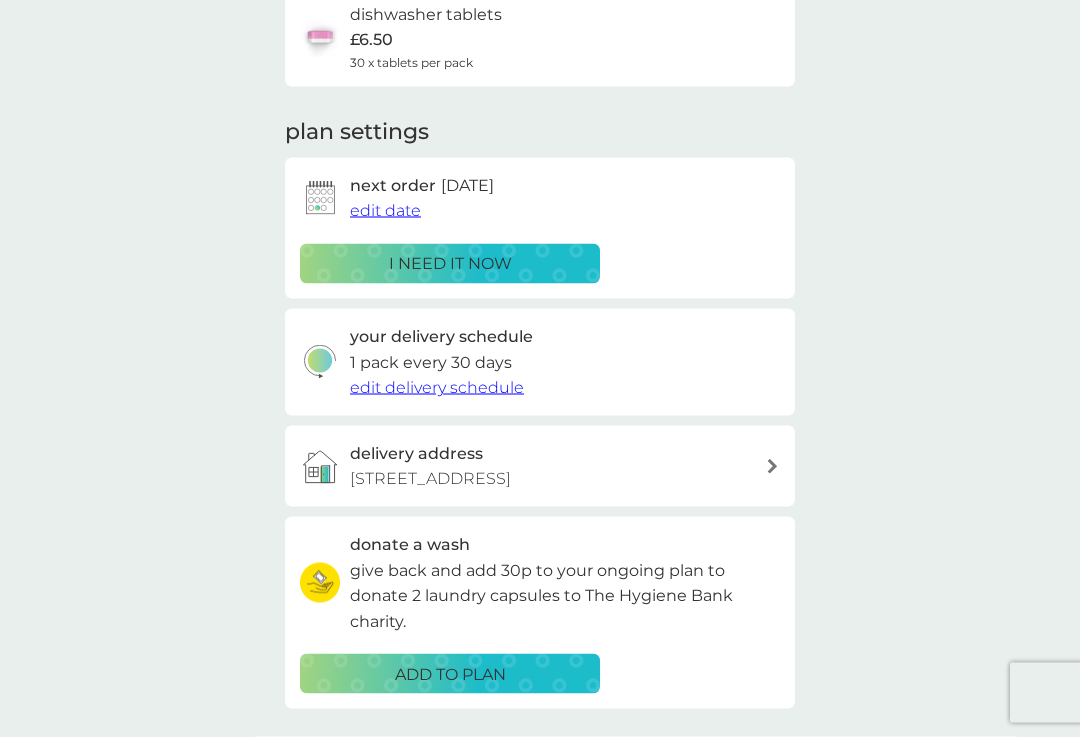 scroll, scrollTop: 0, scrollLeft: 0, axis: both 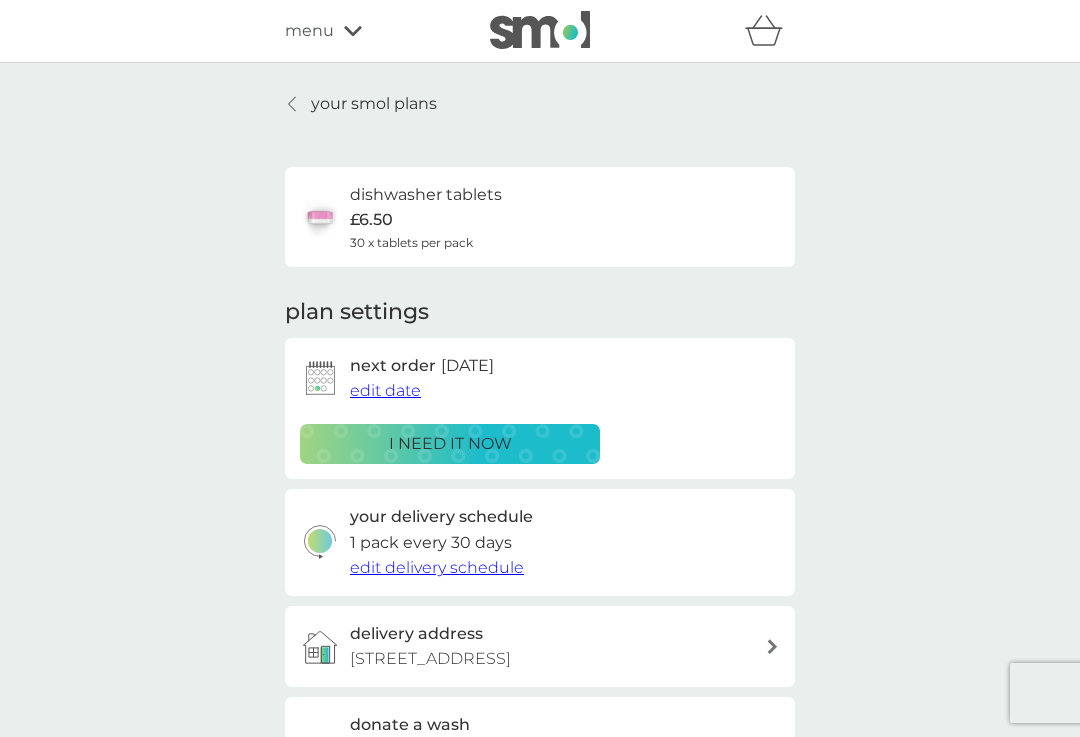 click on "edit date" at bounding box center [385, 390] 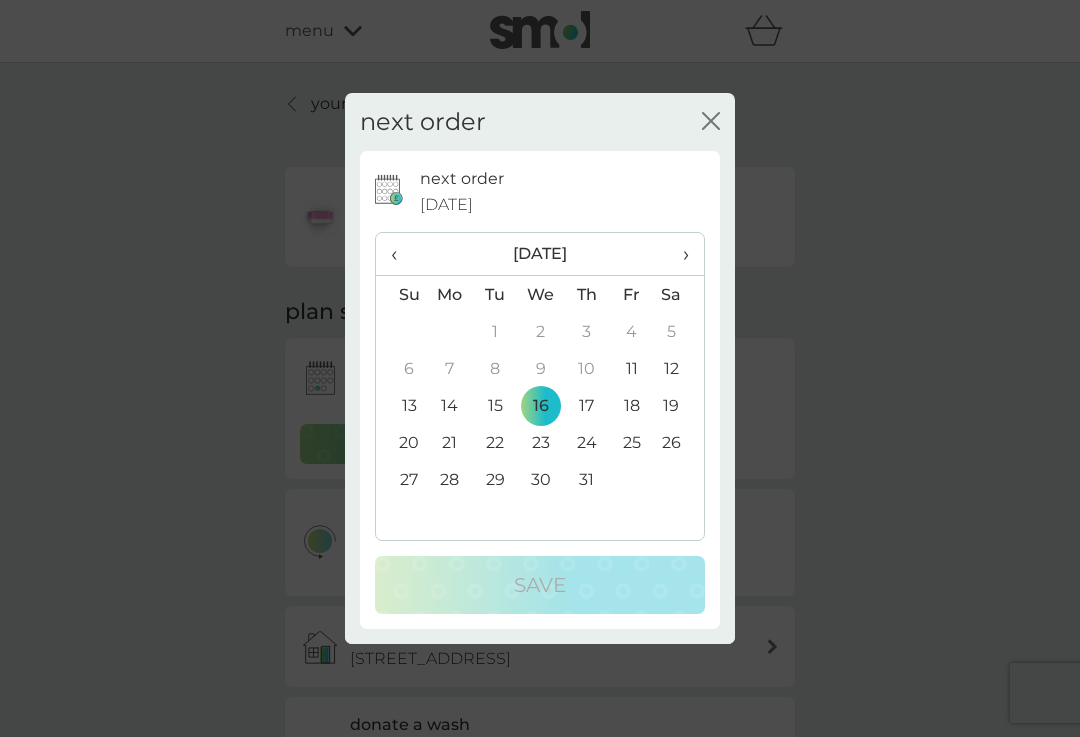 click on "›" at bounding box center [679, 254] 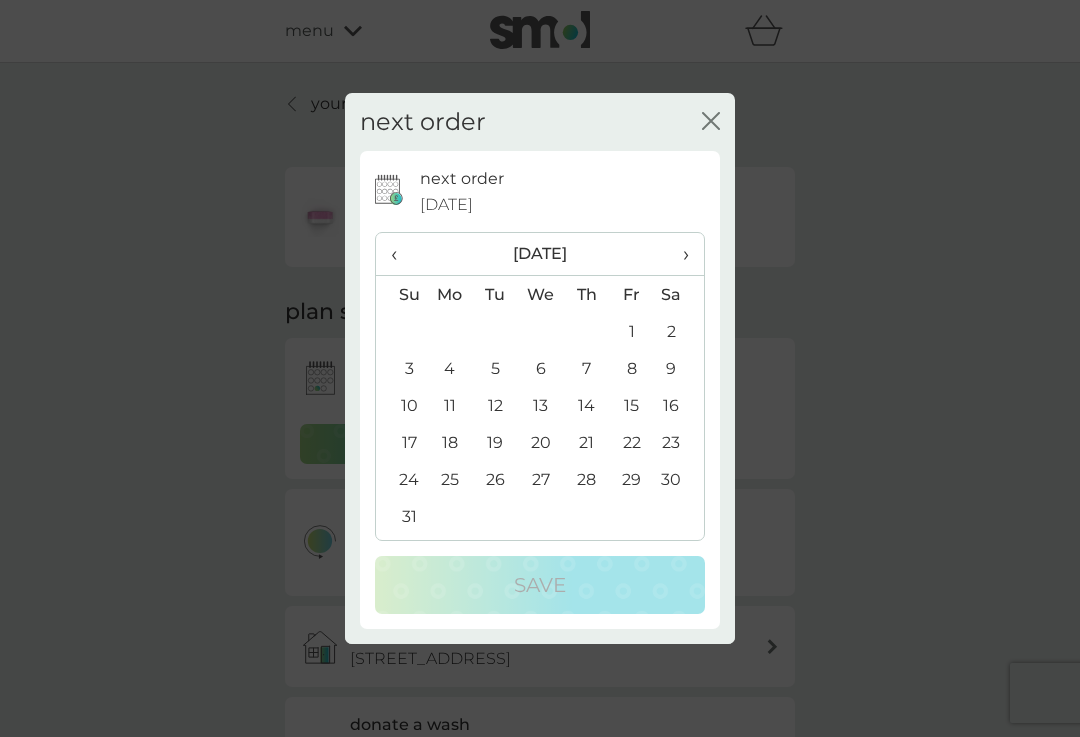 click on "›" at bounding box center [679, 254] 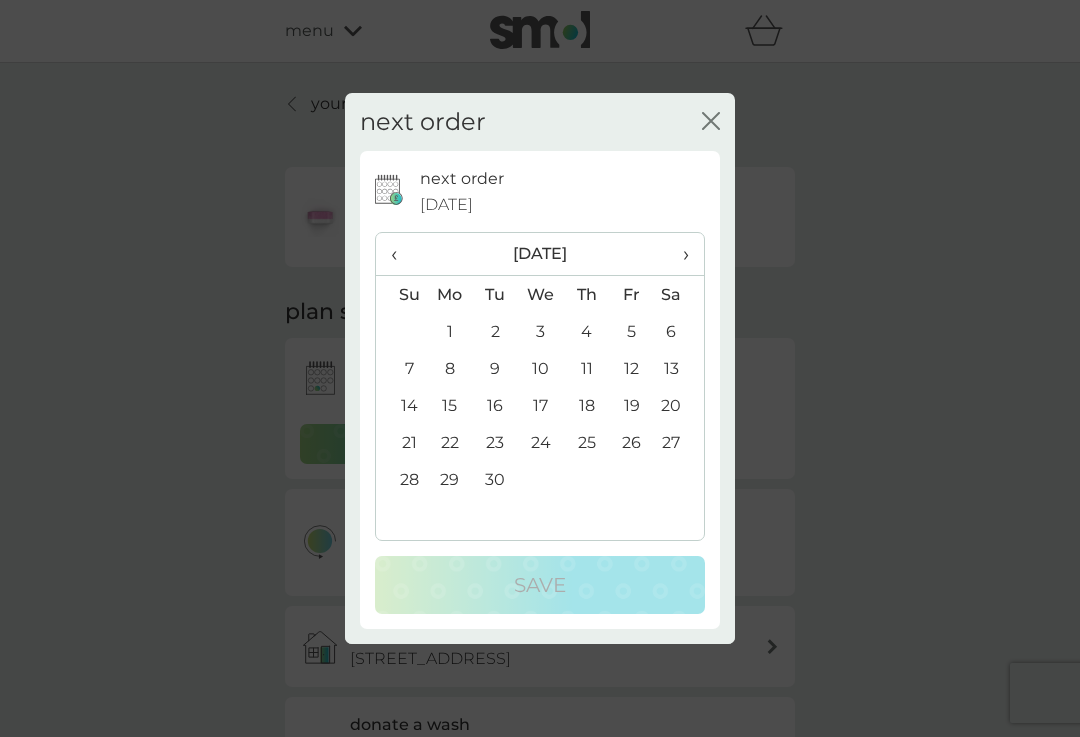 click on "1" at bounding box center (450, 331) 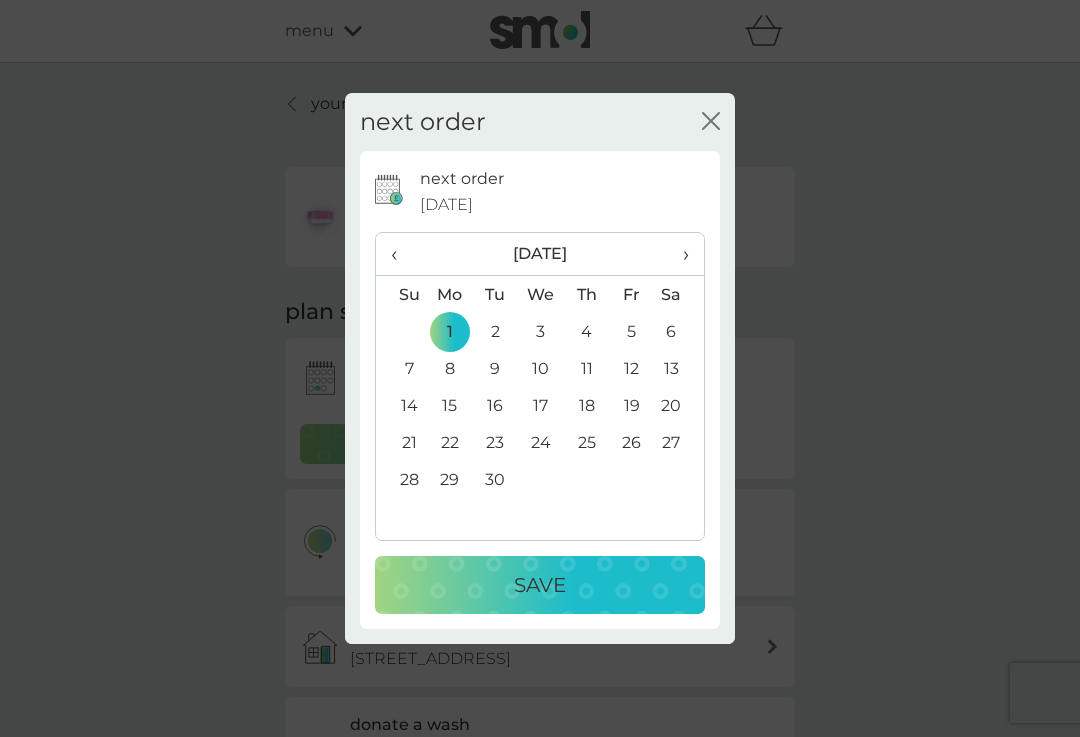 click on "Save" at bounding box center (540, 585) 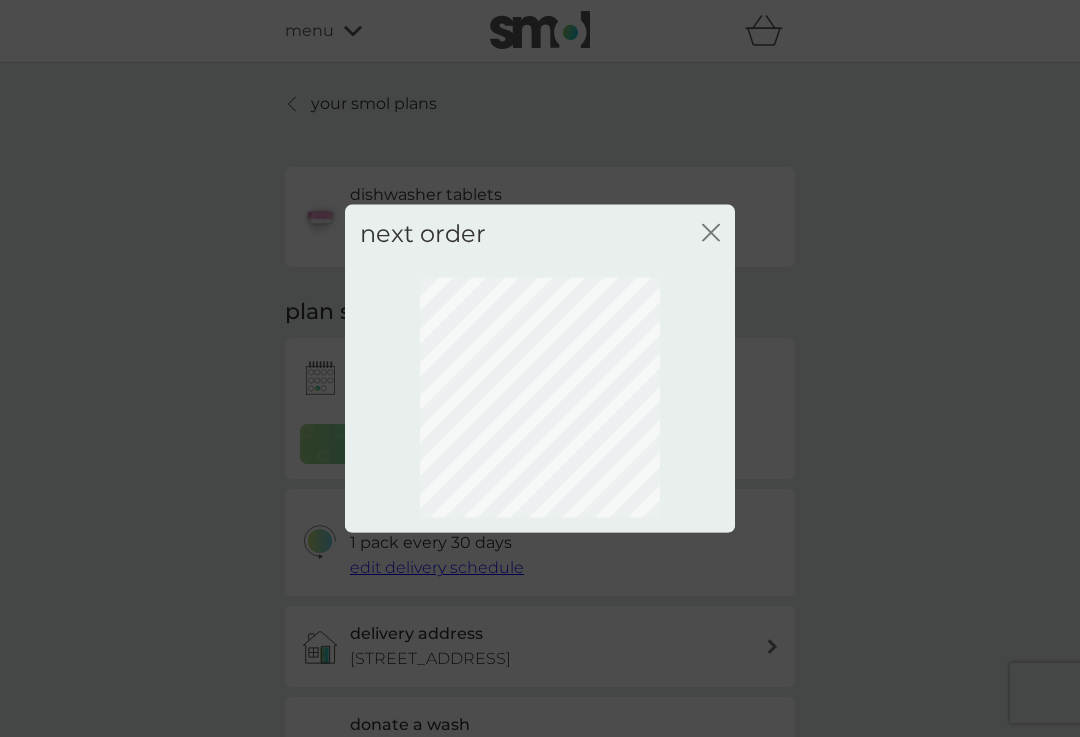 click on "close" 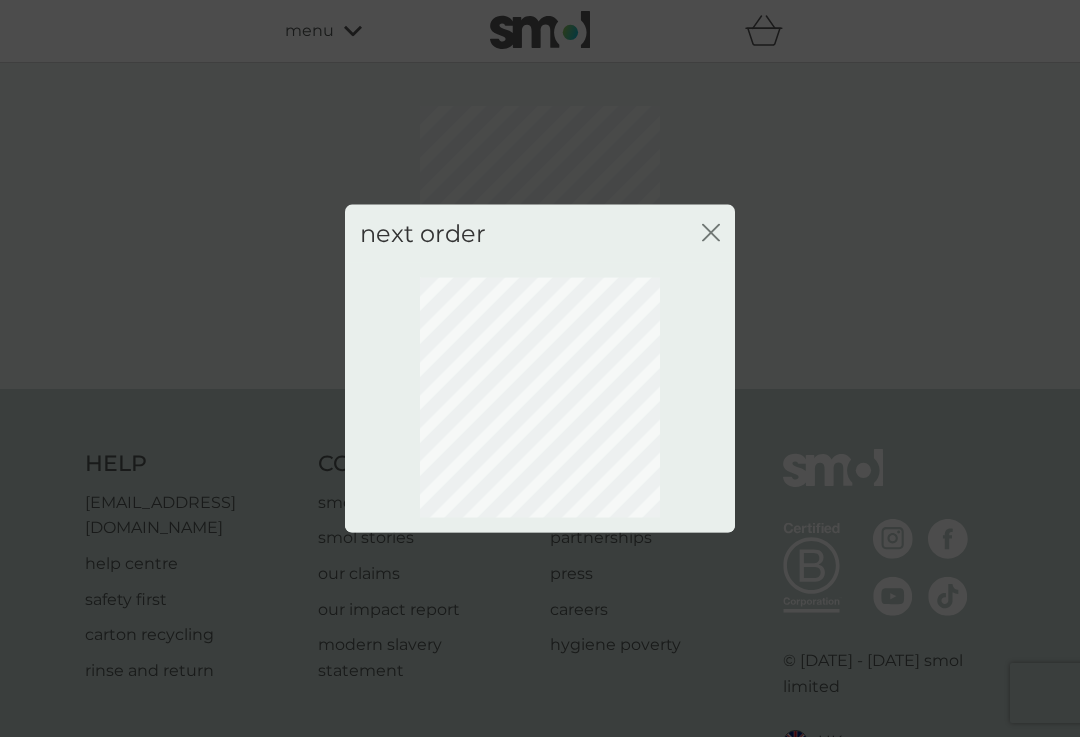 click on "next order close" at bounding box center [540, 233] 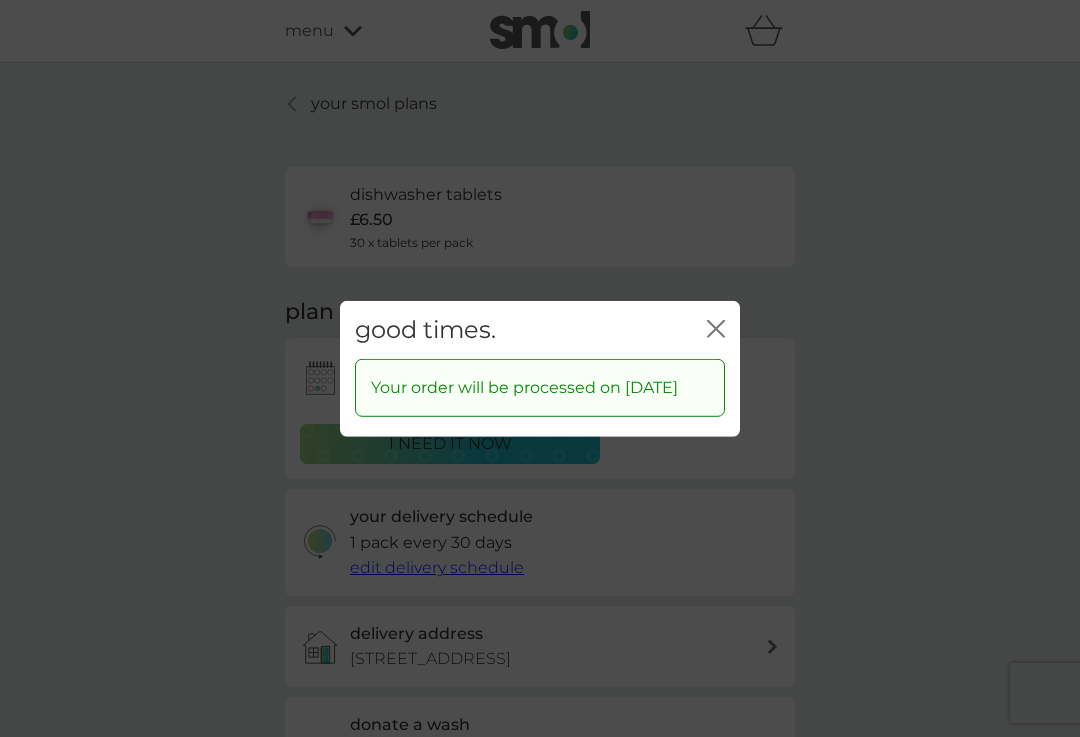 click 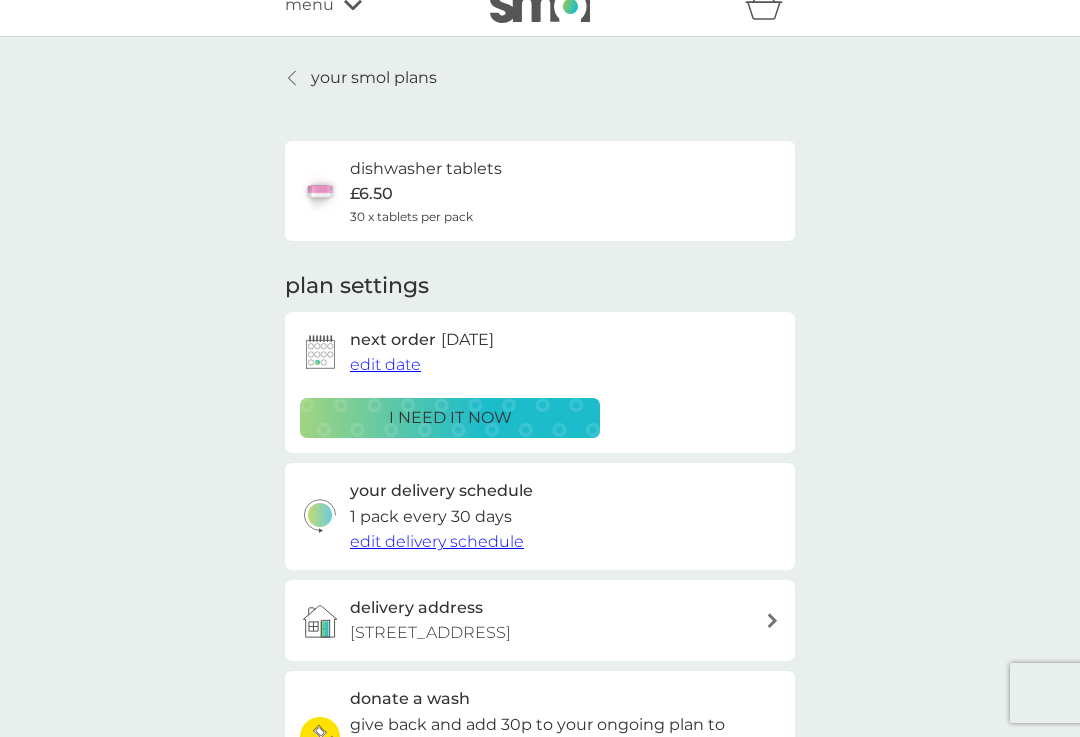 scroll, scrollTop: 28, scrollLeft: 0, axis: vertical 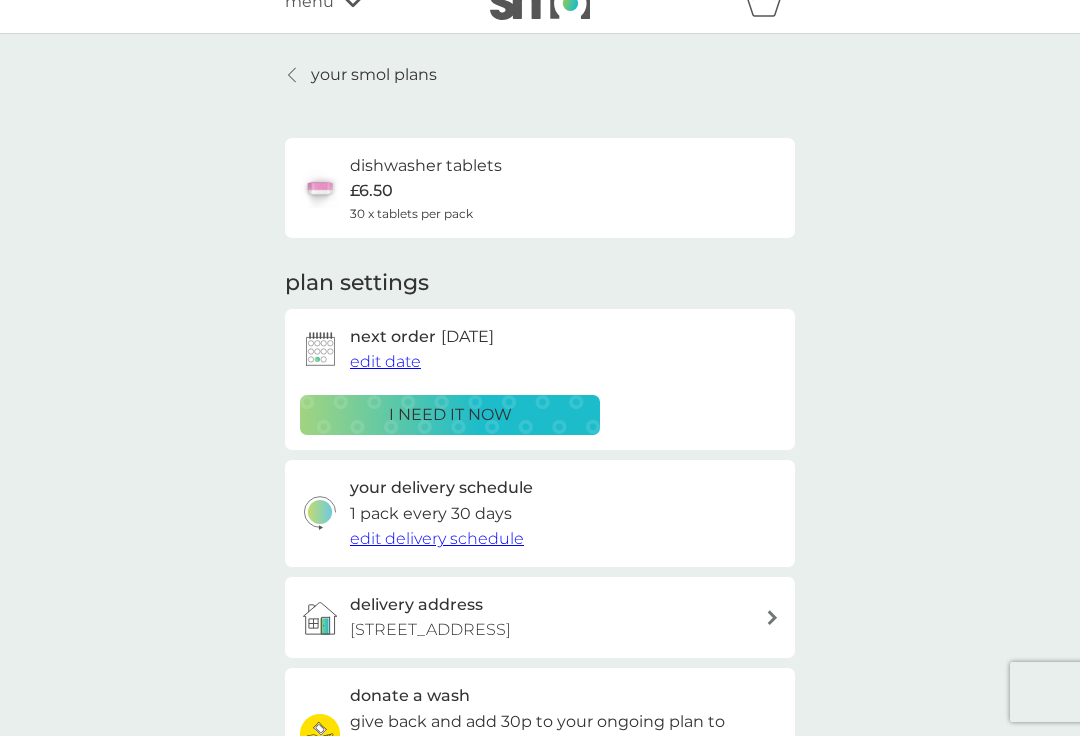 click on "your smol plans" at bounding box center (374, 76) 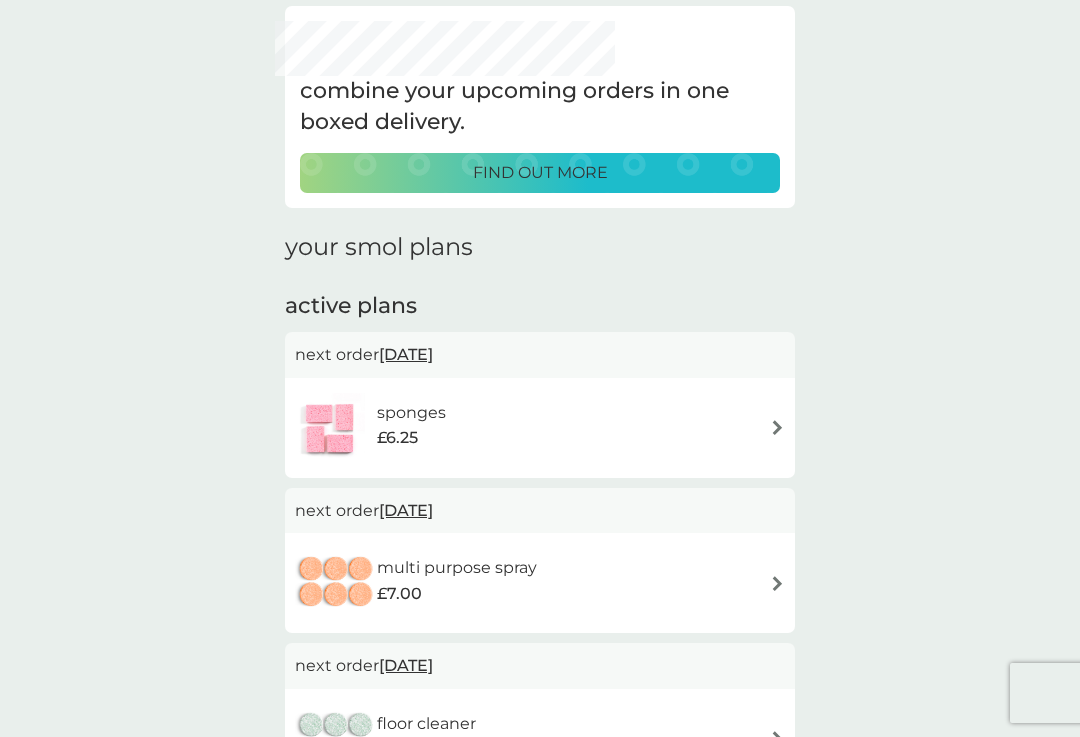 scroll, scrollTop: 93, scrollLeft: 0, axis: vertical 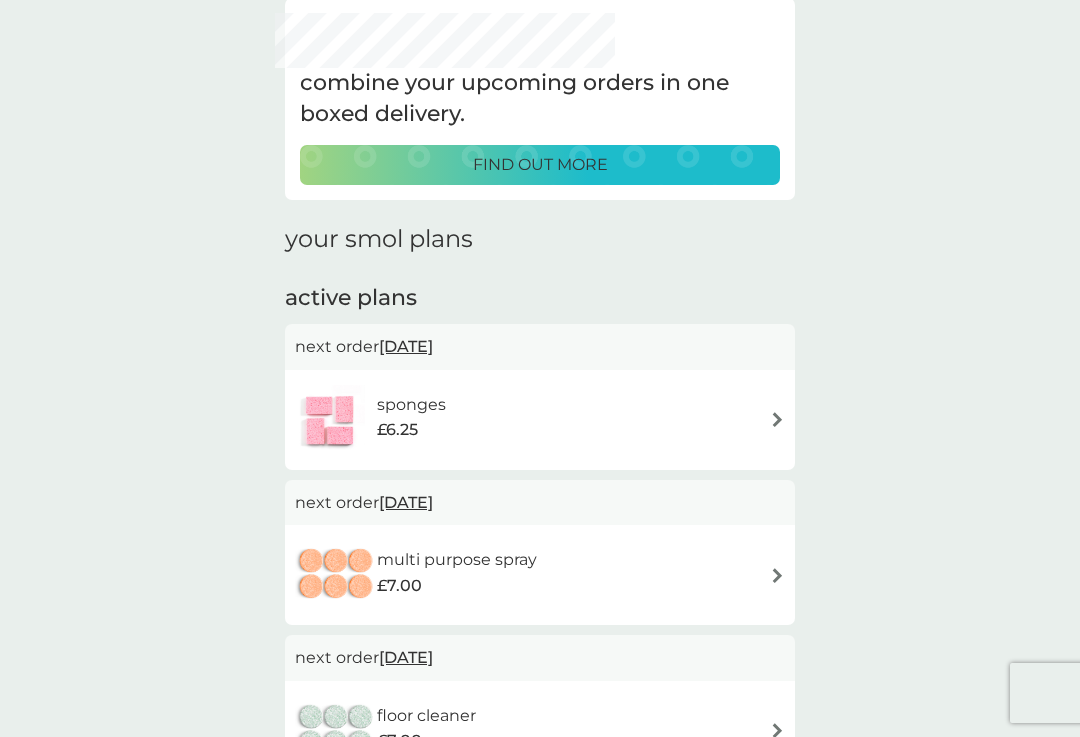 click on "sponges £6.25" at bounding box center (540, 420) 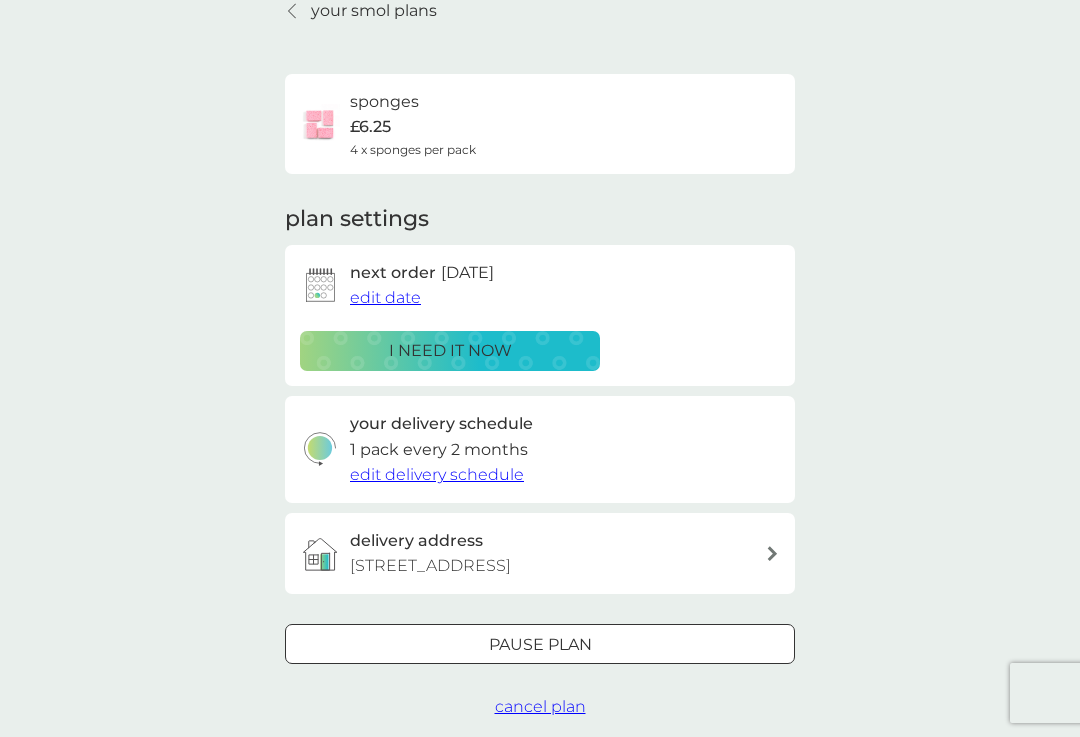 scroll, scrollTop: 0, scrollLeft: 0, axis: both 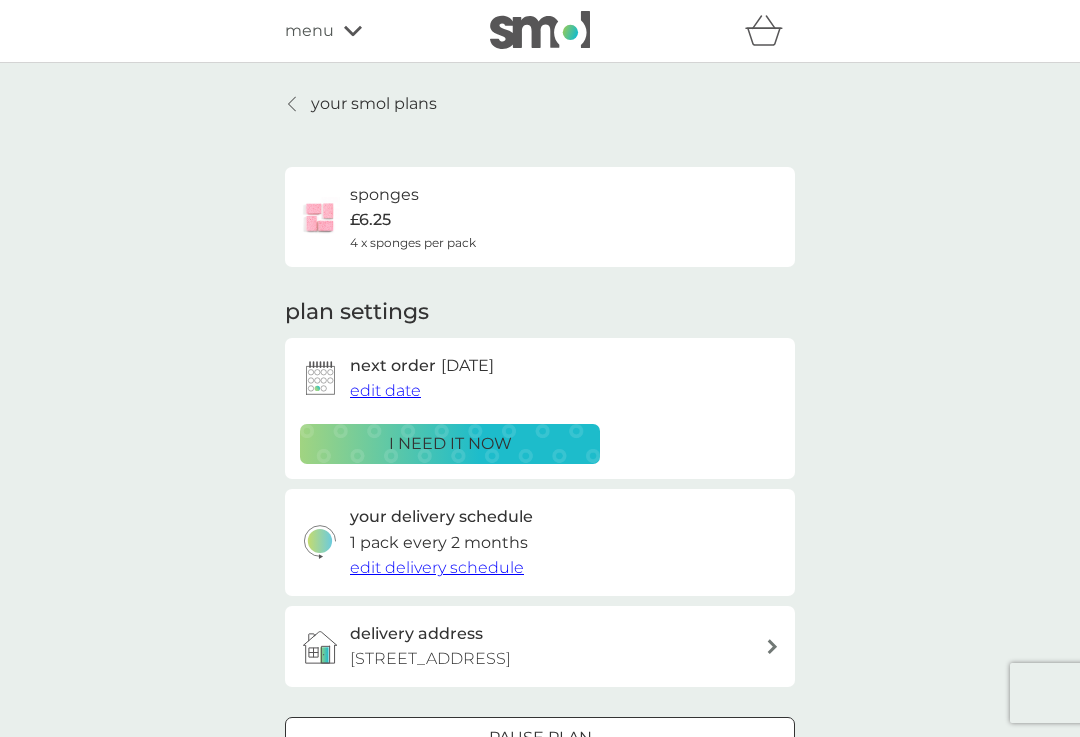 click on "edit date" at bounding box center [385, 390] 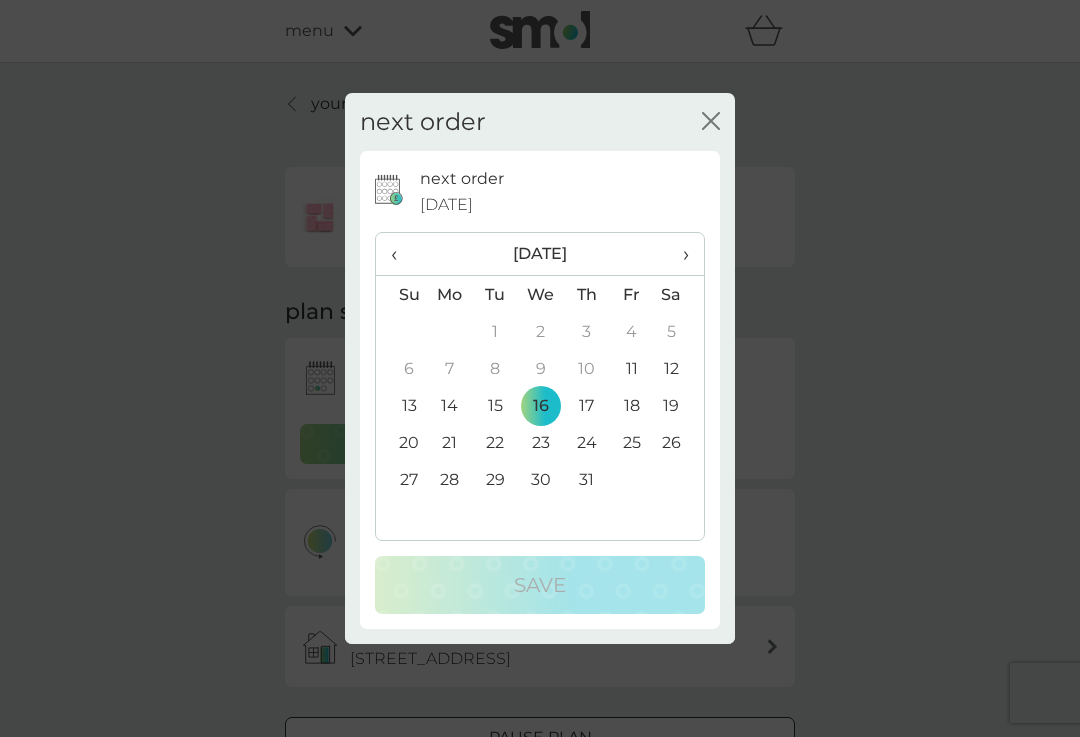 click on "›" at bounding box center [679, 254] 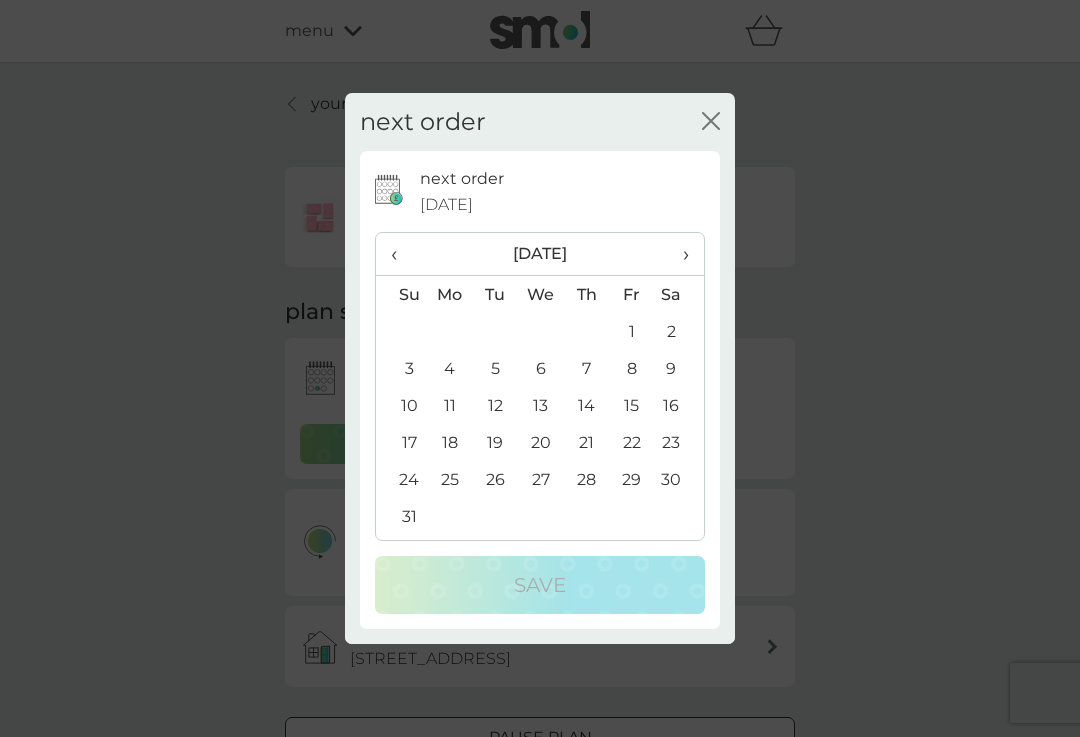 click on "1" at bounding box center [631, 331] 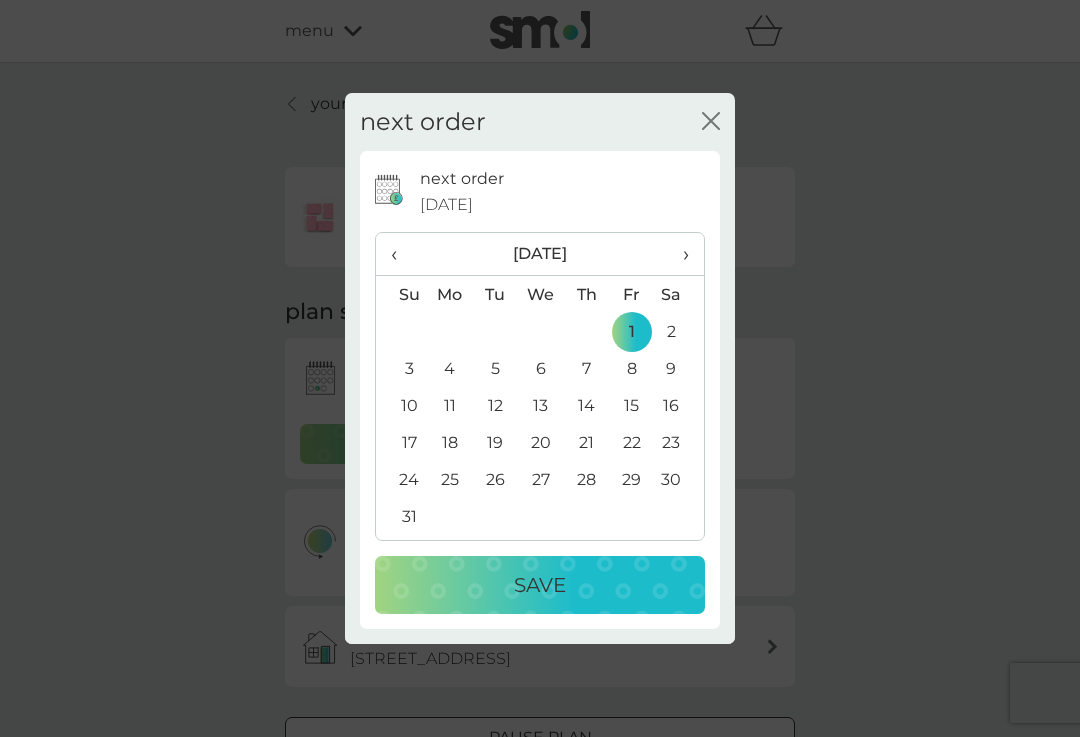 click on "Save" at bounding box center [540, 585] 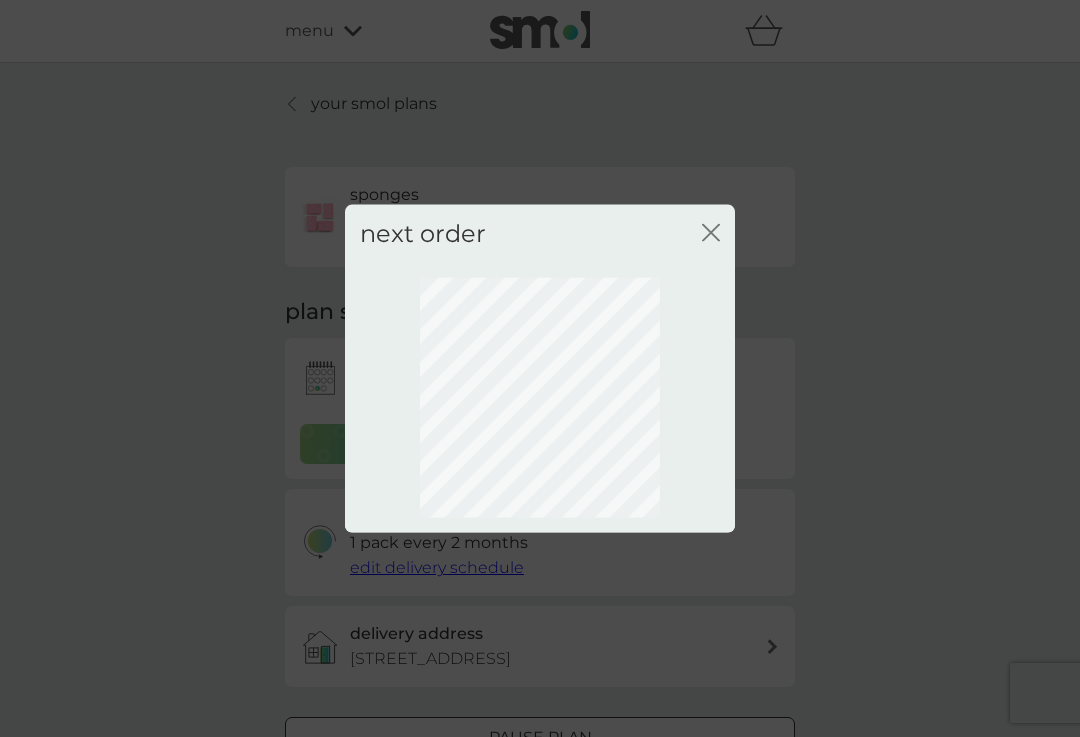 click 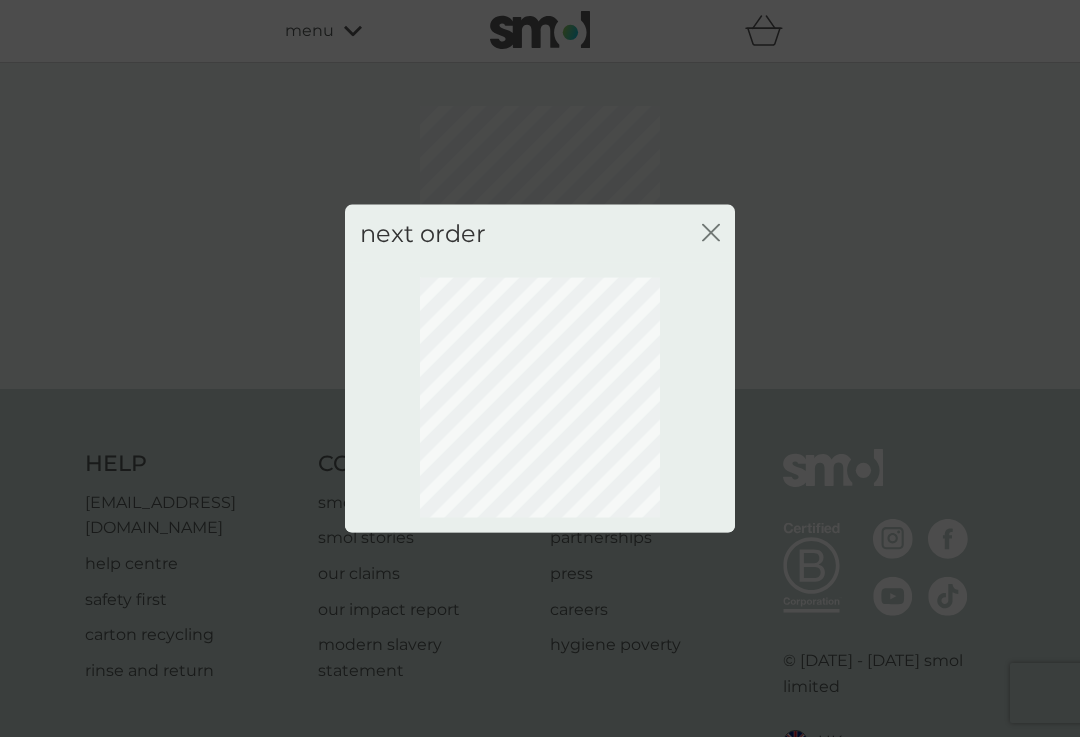 click 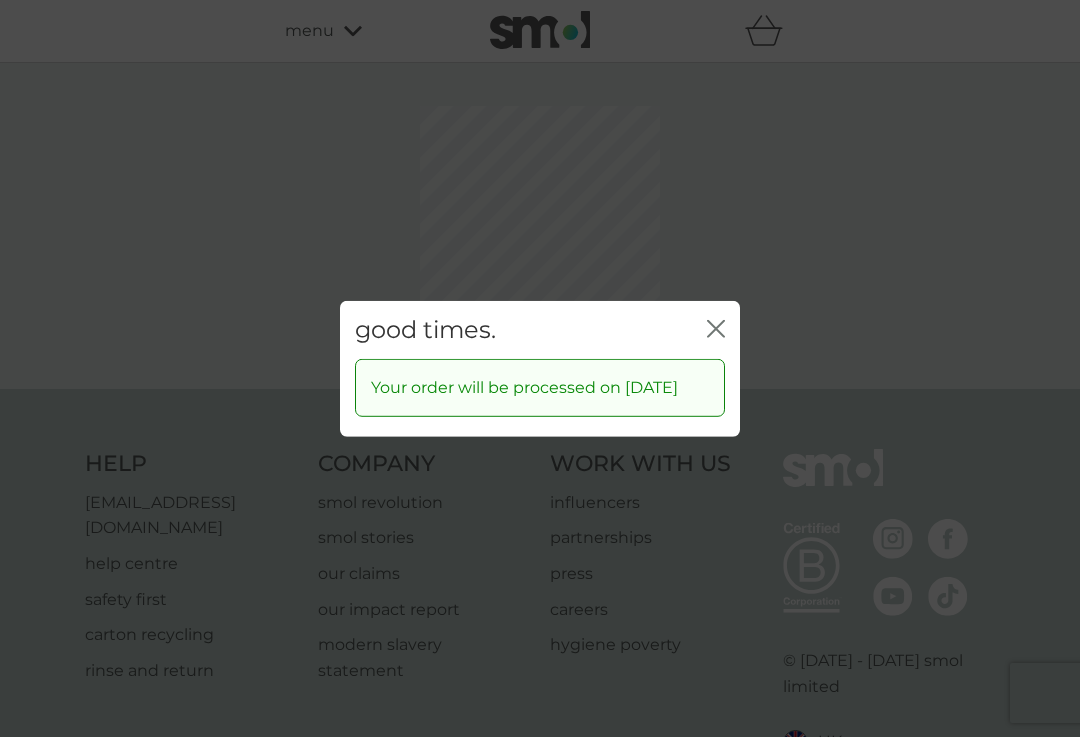 click on "good times. close Your order will be processed on 1 Aug 2025" at bounding box center [540, 368] 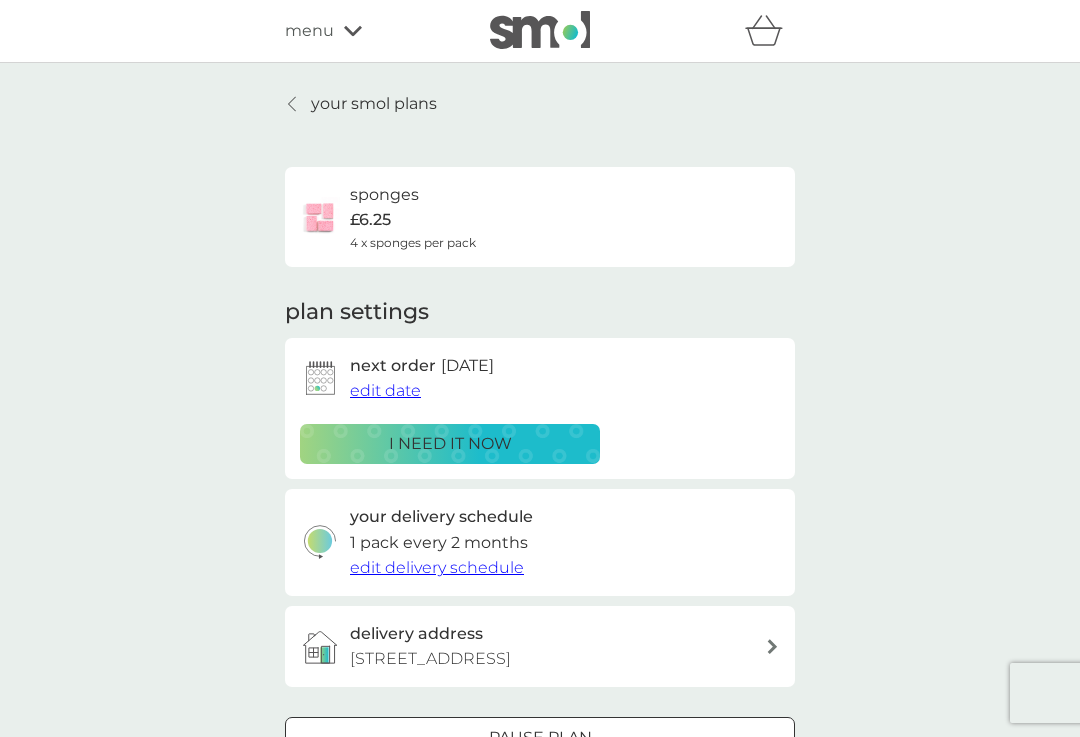 click on "your smol plans" at bounding box center [374, 104] 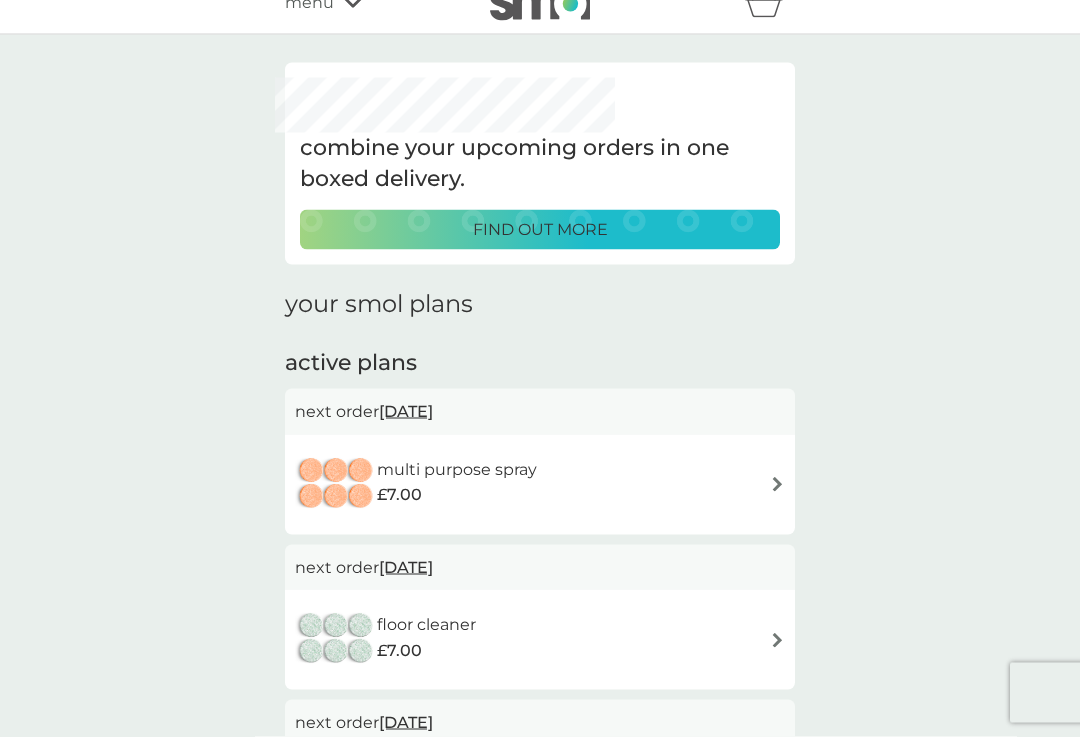 scroll, scrollTop: 29, scrollLeft: 0, axis: vertical 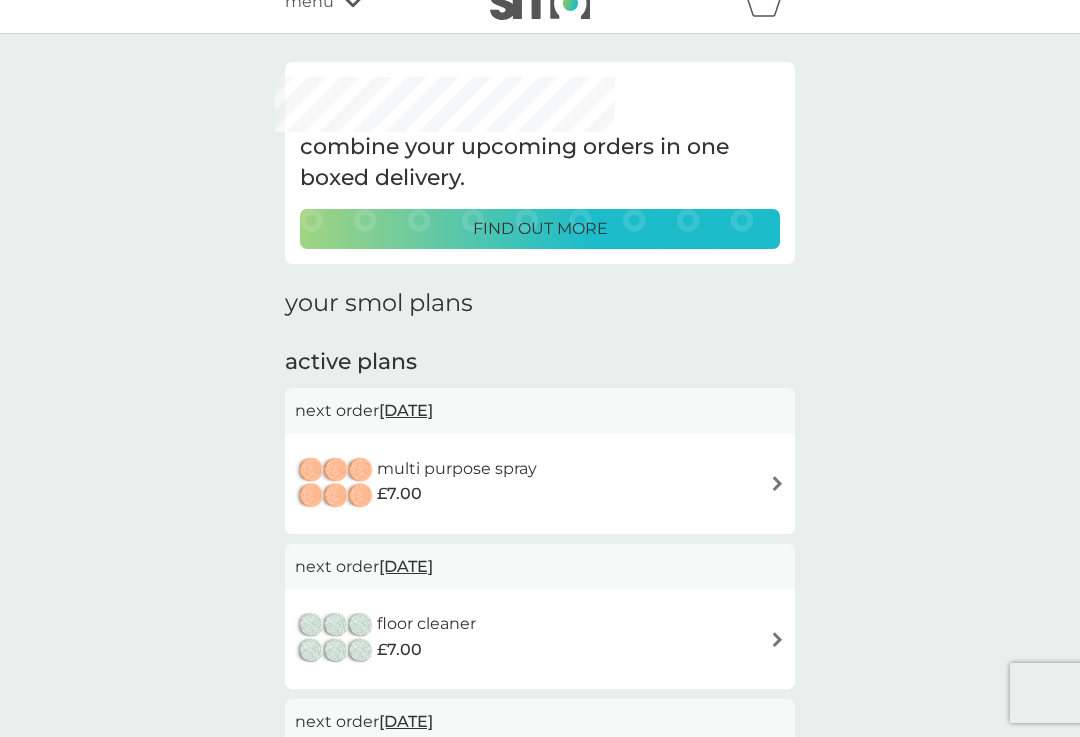 click on "16 Jul 2025" at bounding box center [406, 410] 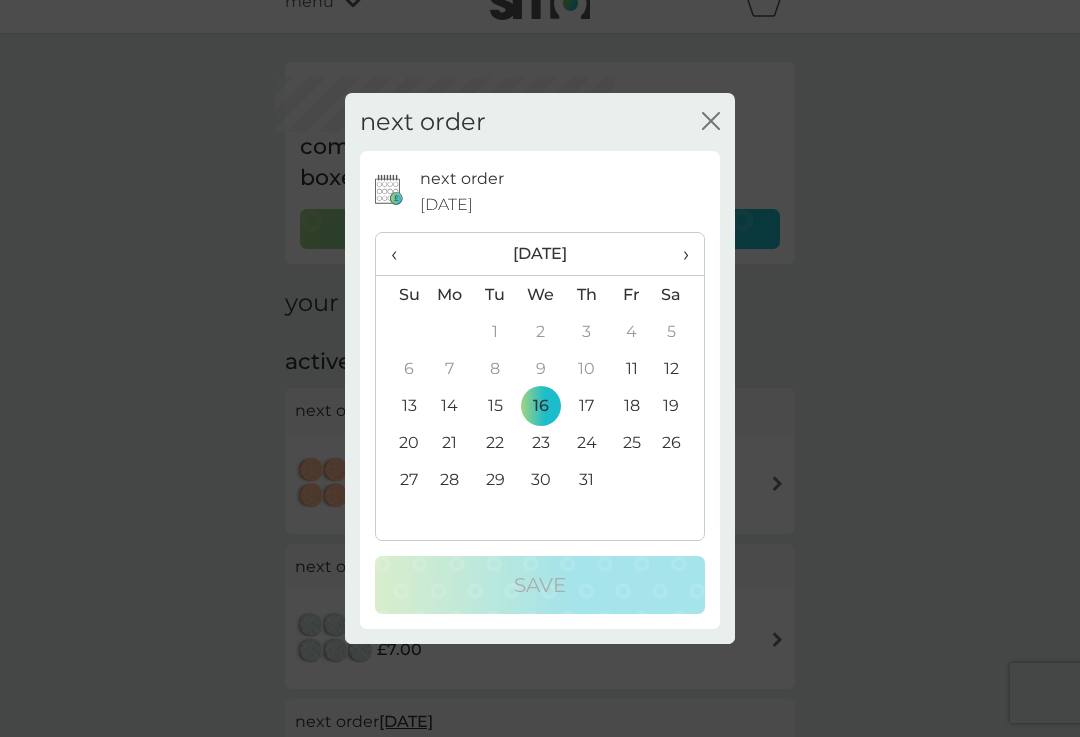 click on "›" at bounding box center [679, 254] 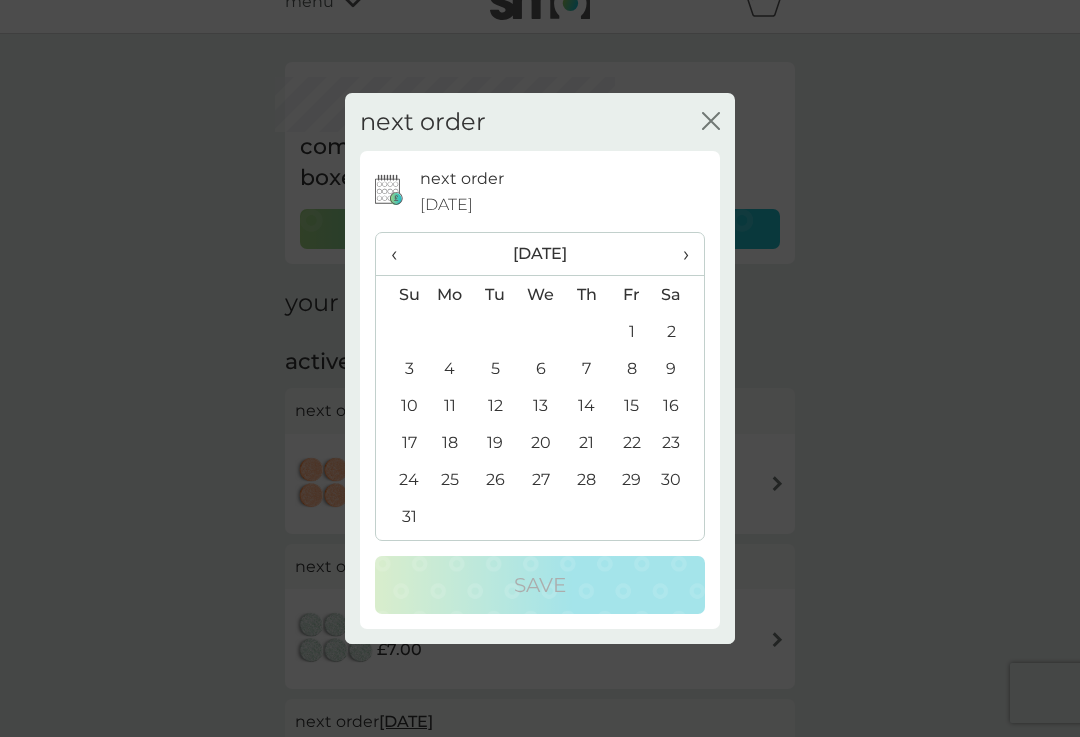 click on "›" at bounding box center [679, 254] 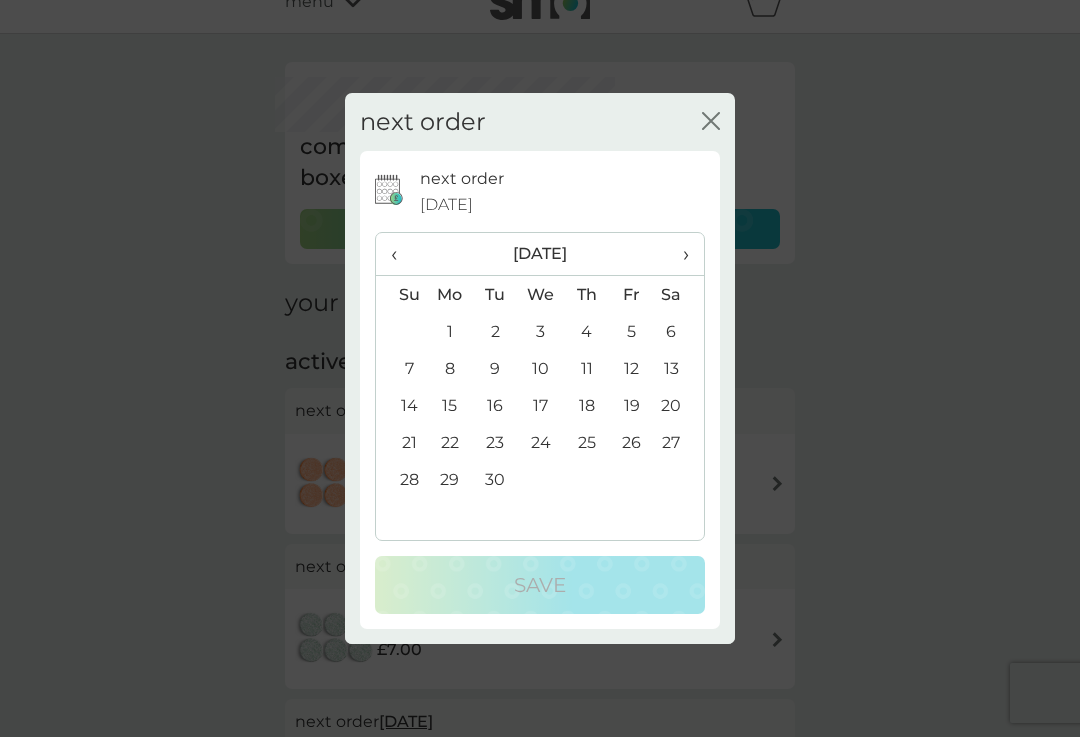 click on "1" at bounding box center [450, 331] 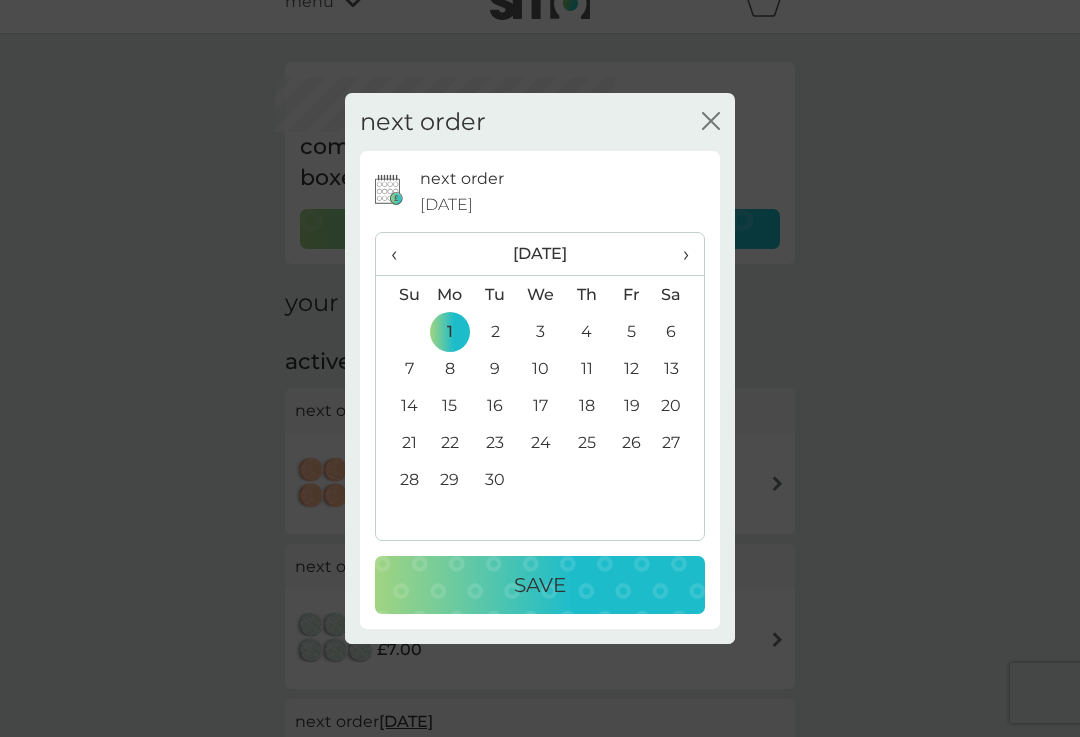 click on "Save" at bounding box center (540, 585) 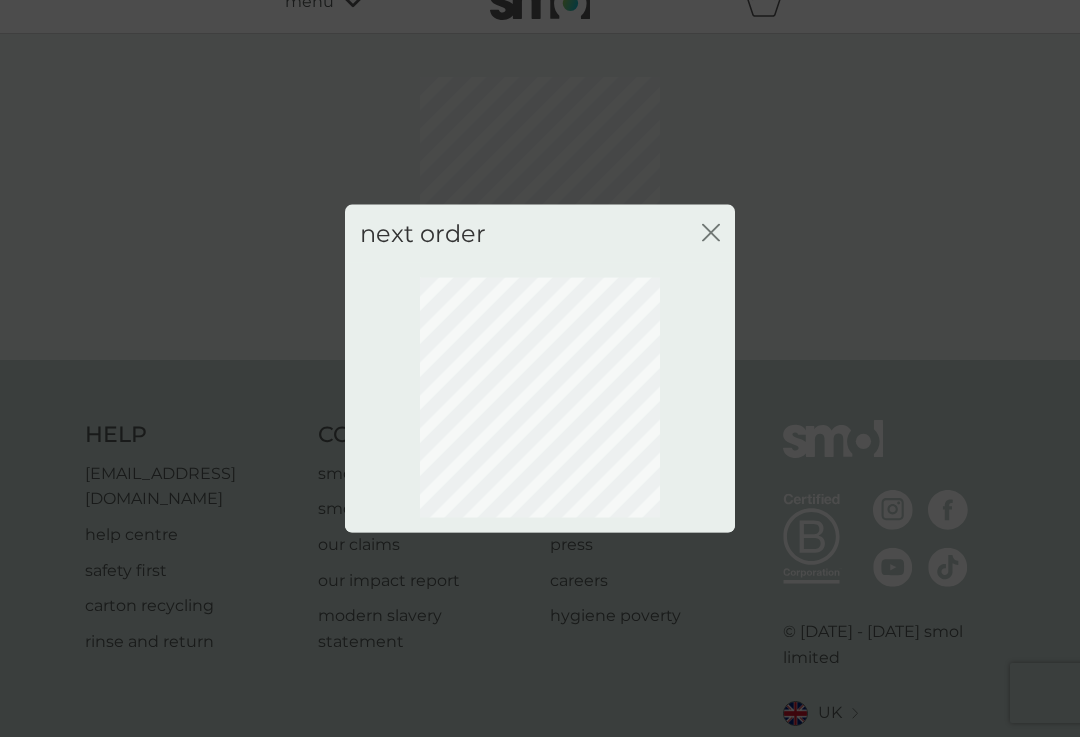 click on "close" 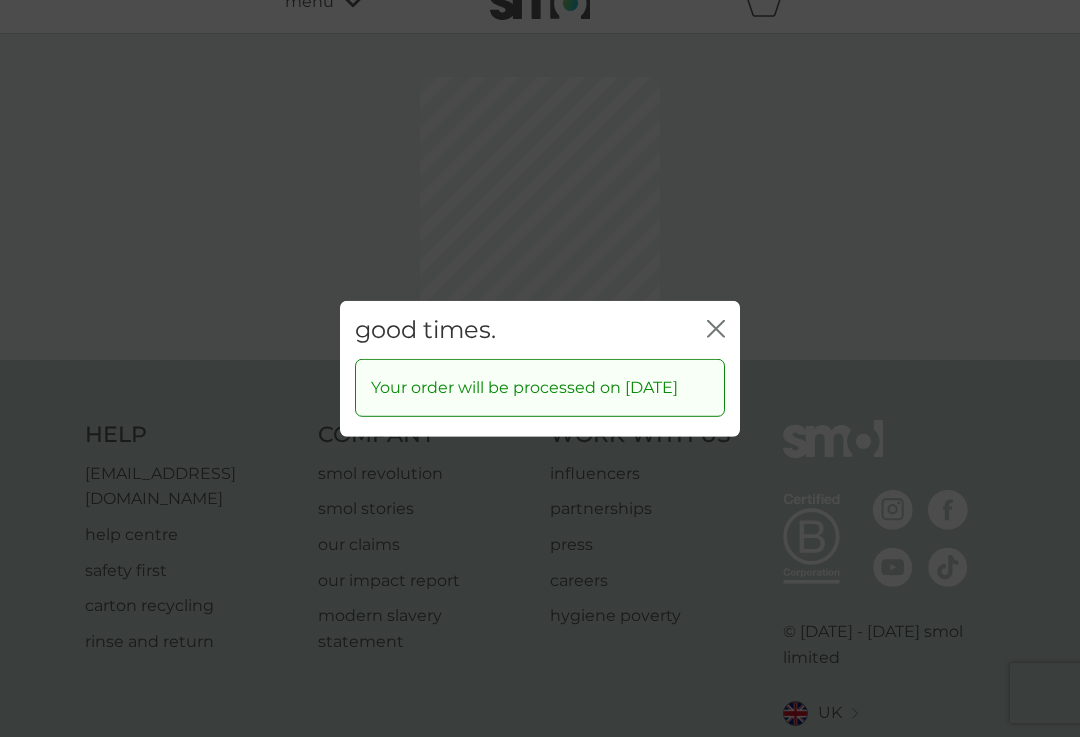 click on "good times. close" at bounding box center (540, 329) 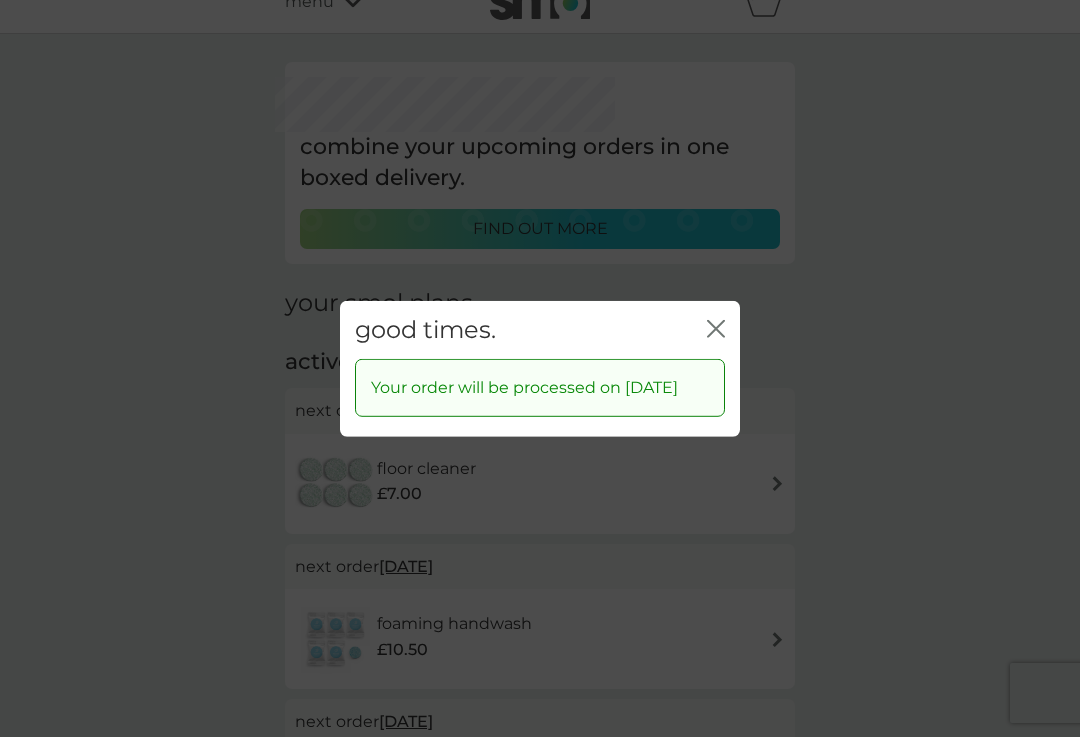 click on "close" 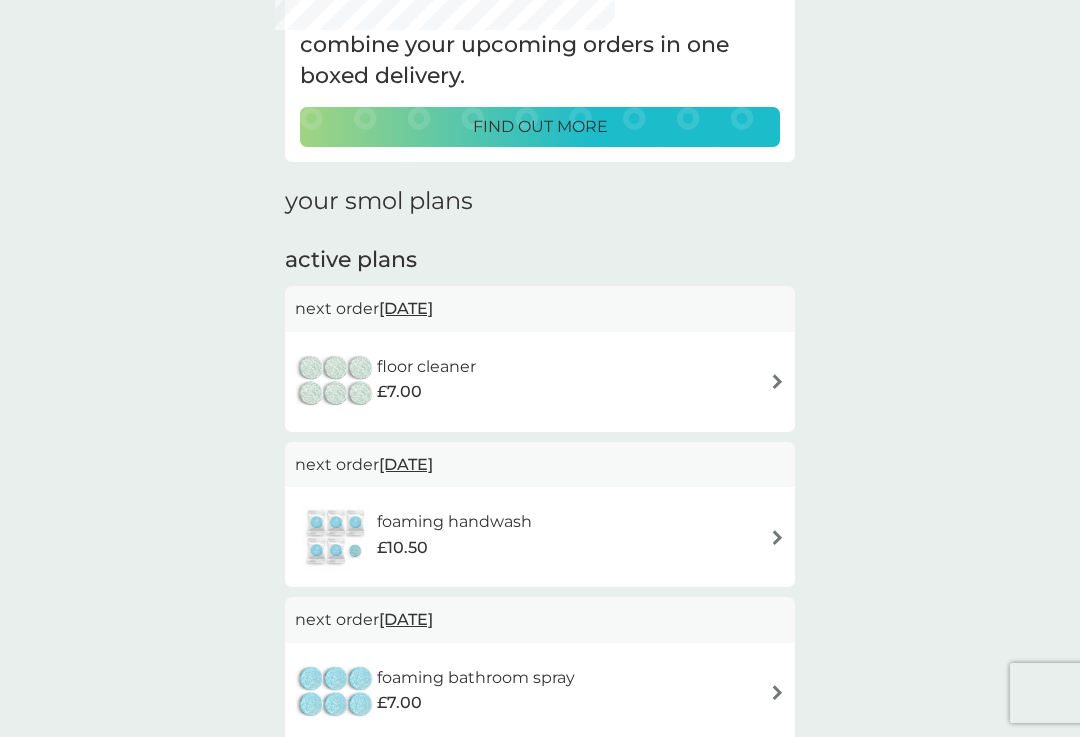 scroll, scrollTop: 136, scrollLeft: 0, axis: vertical 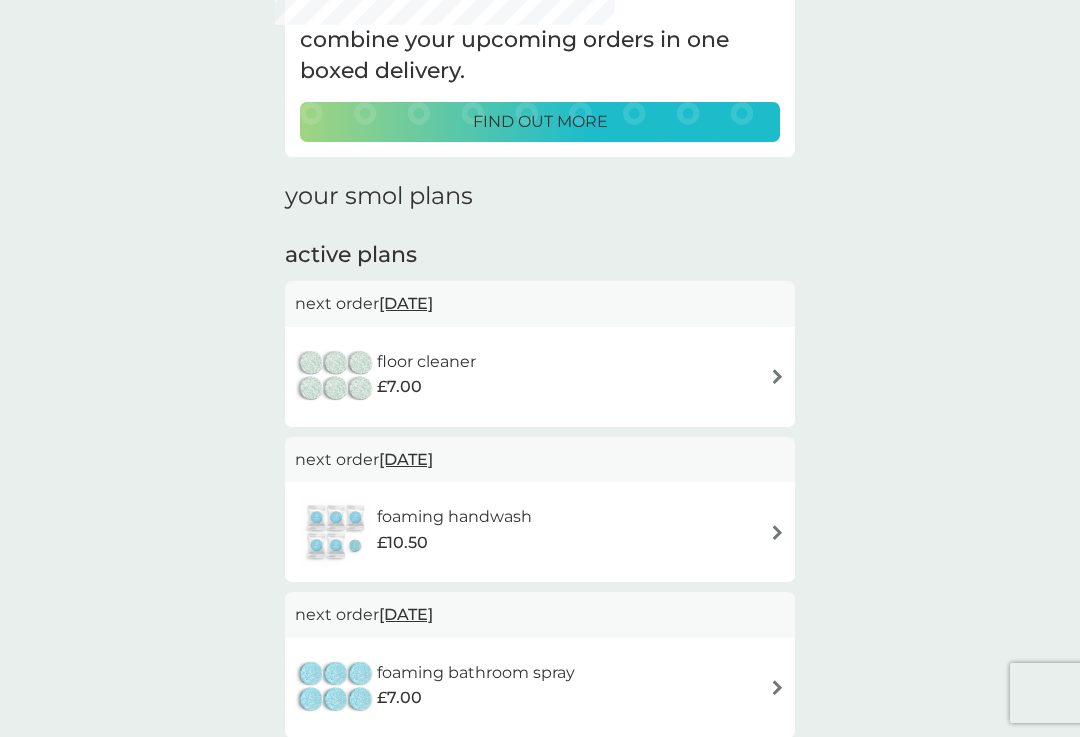 click on "16 Jul 2025" at bounding box center [406, 303] 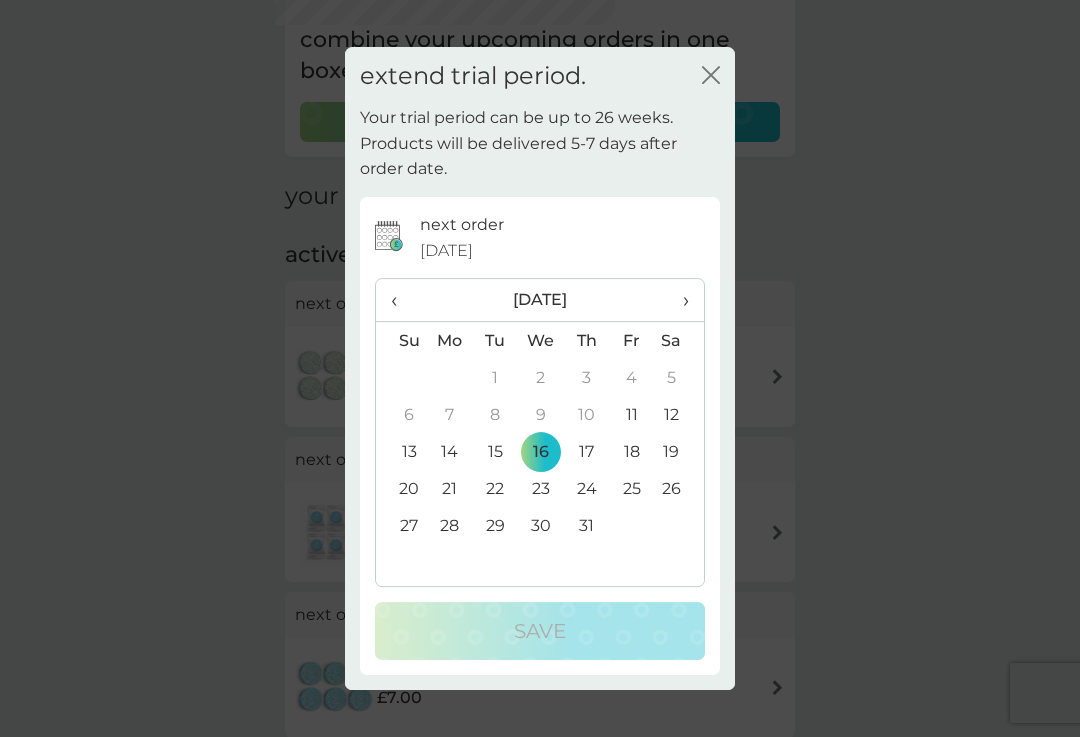 click on "›" at bounding box center (679, 300) 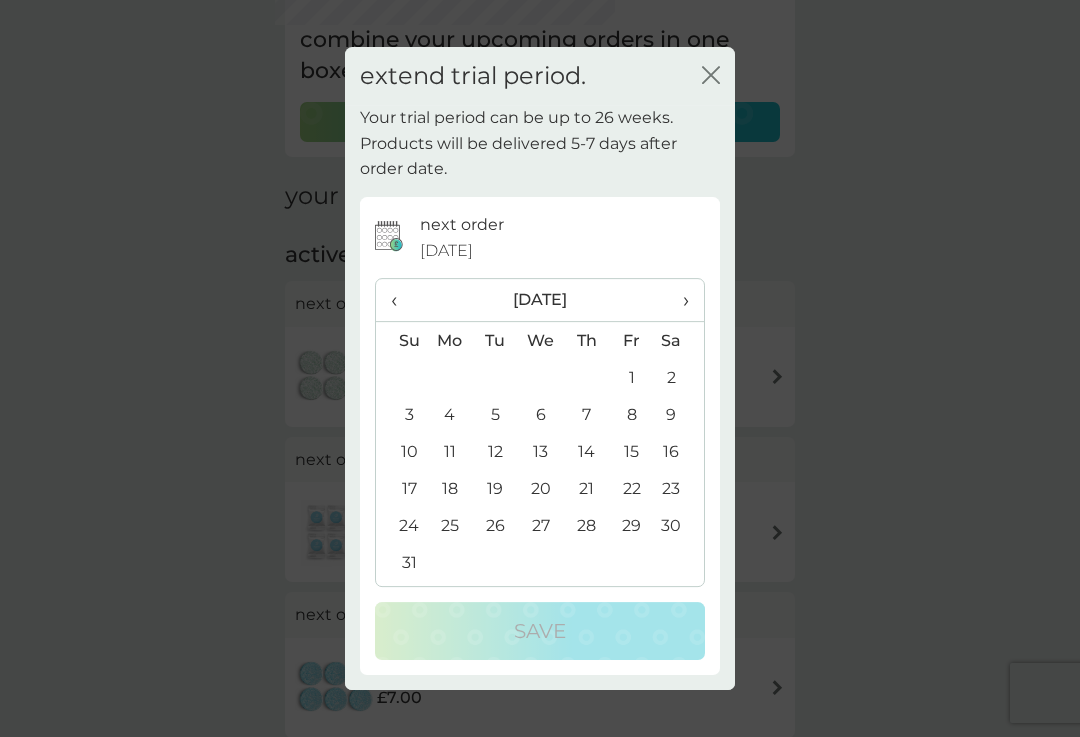 click on "›" at bounding box center [679, 300] 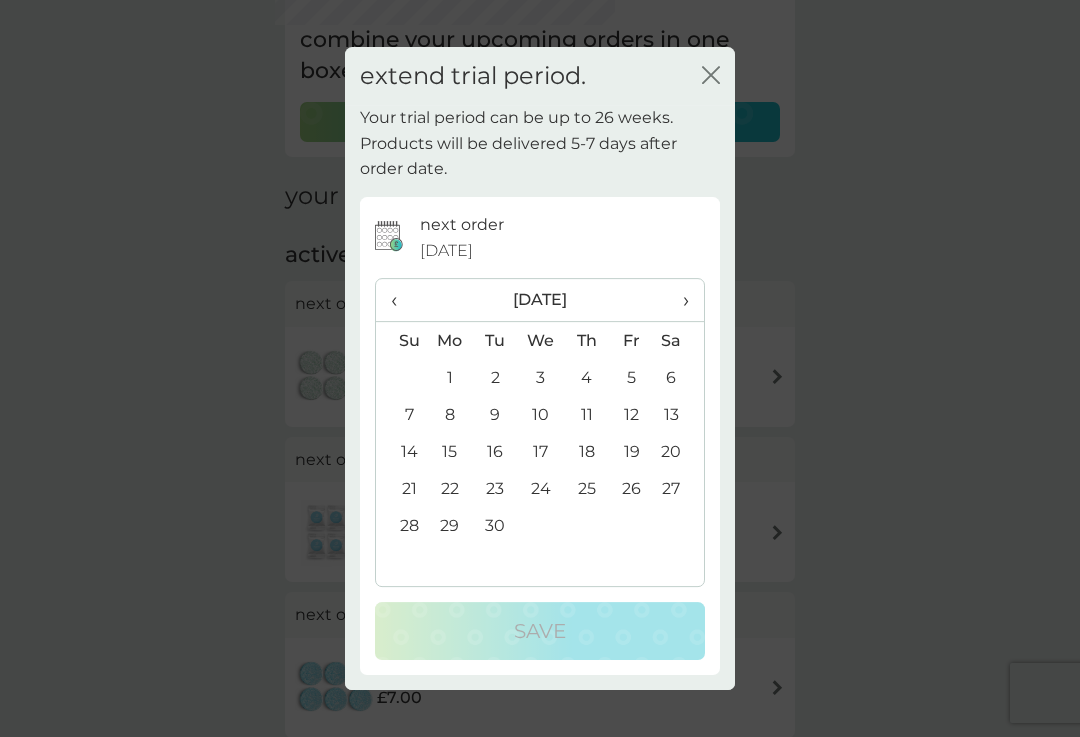 click on "1" at bounding box center (450, 377) 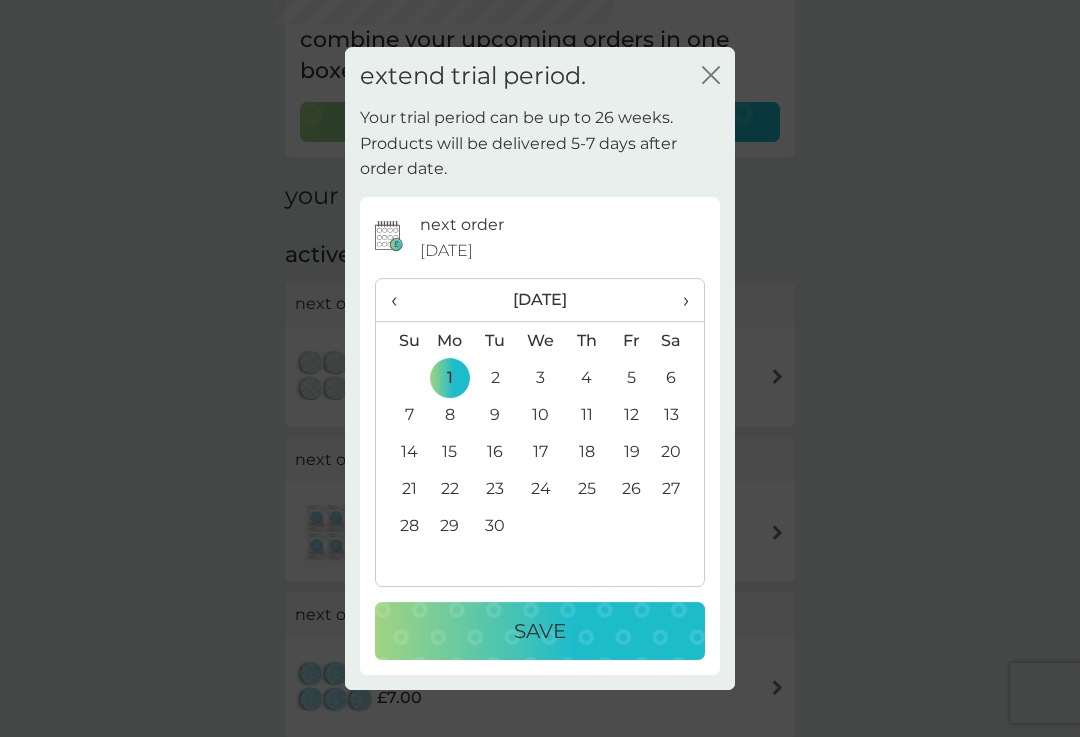 click on "Save" at bounding box center [540, 631] 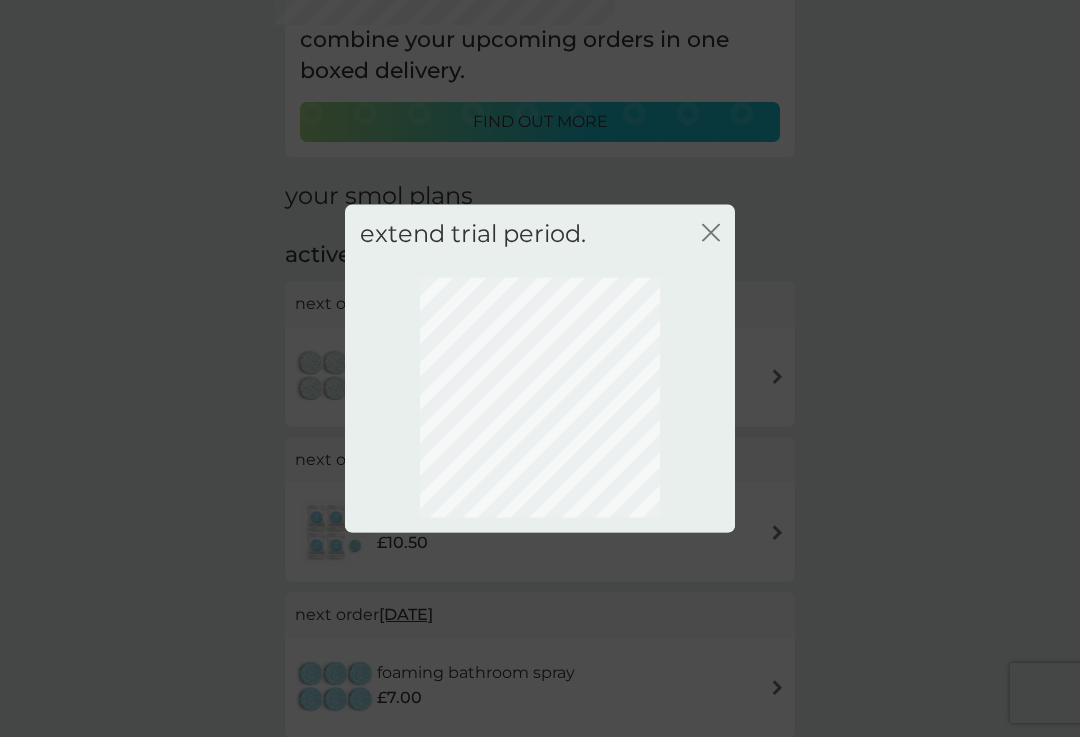 scroll, scrollTop: 67, scrollLeft: 0, axis: vertical 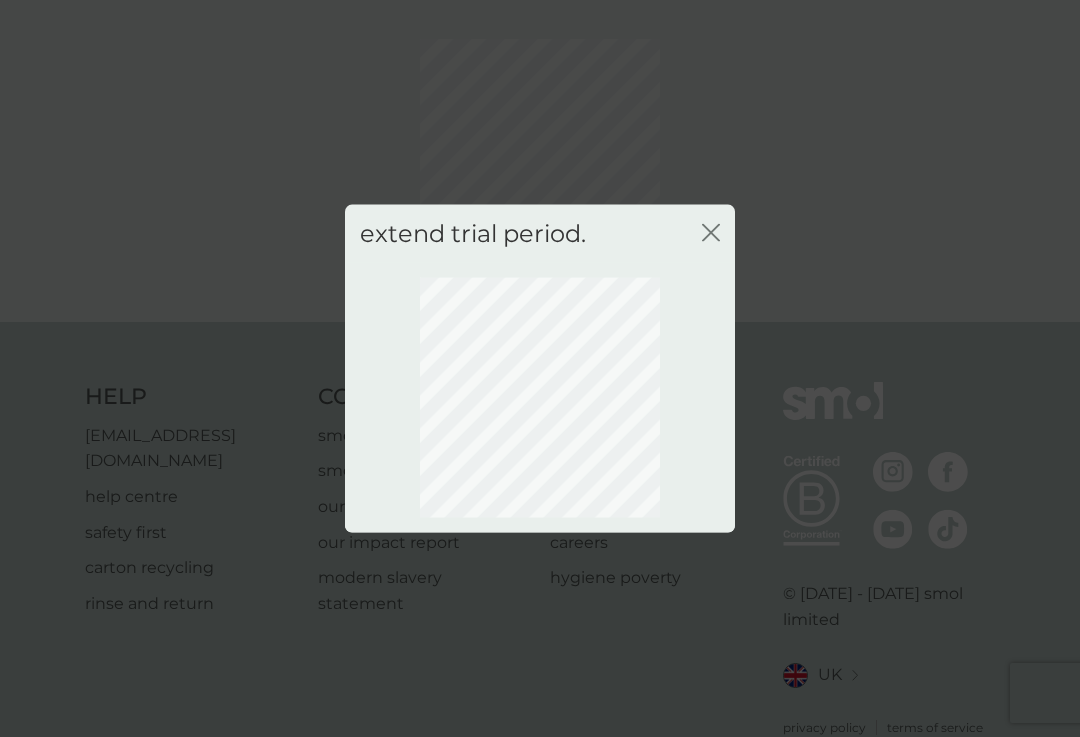 click on "close" 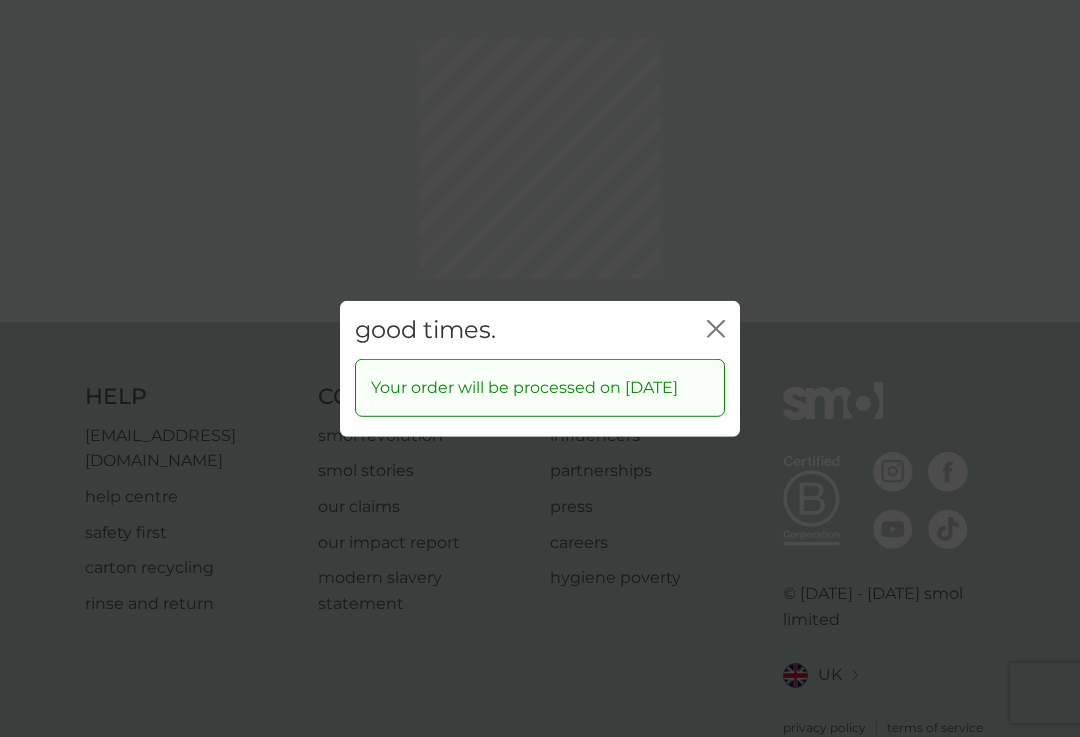 click on "close" 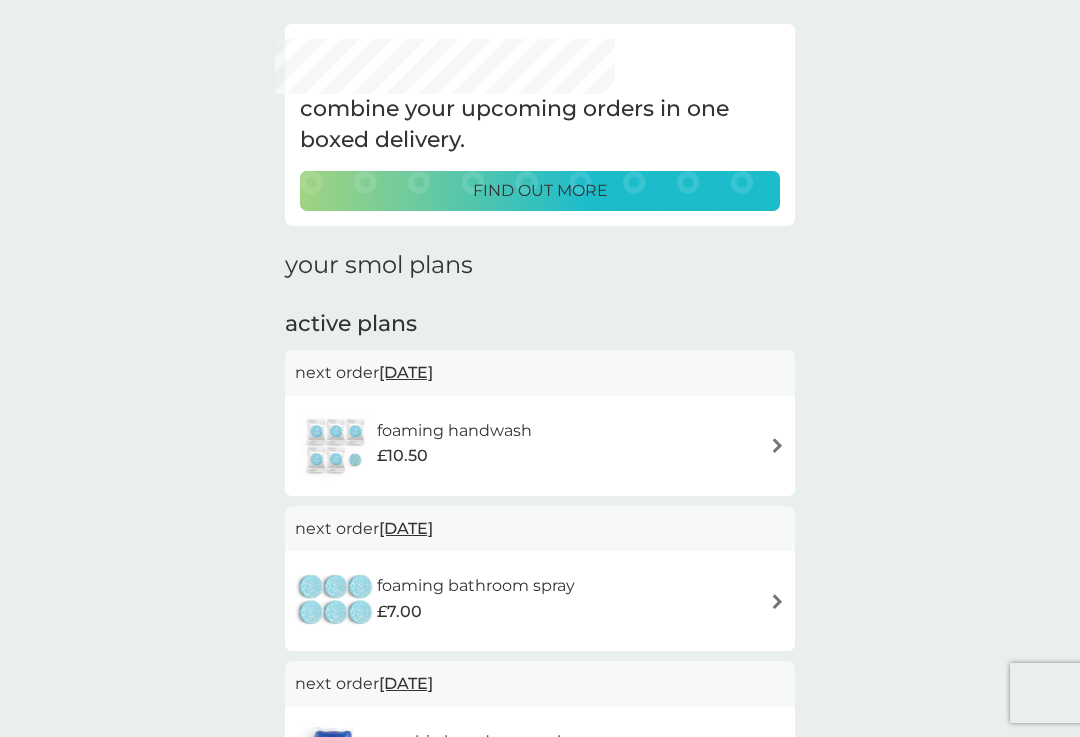 click on "16 Jul 2025" at bounding box center (406, 372) 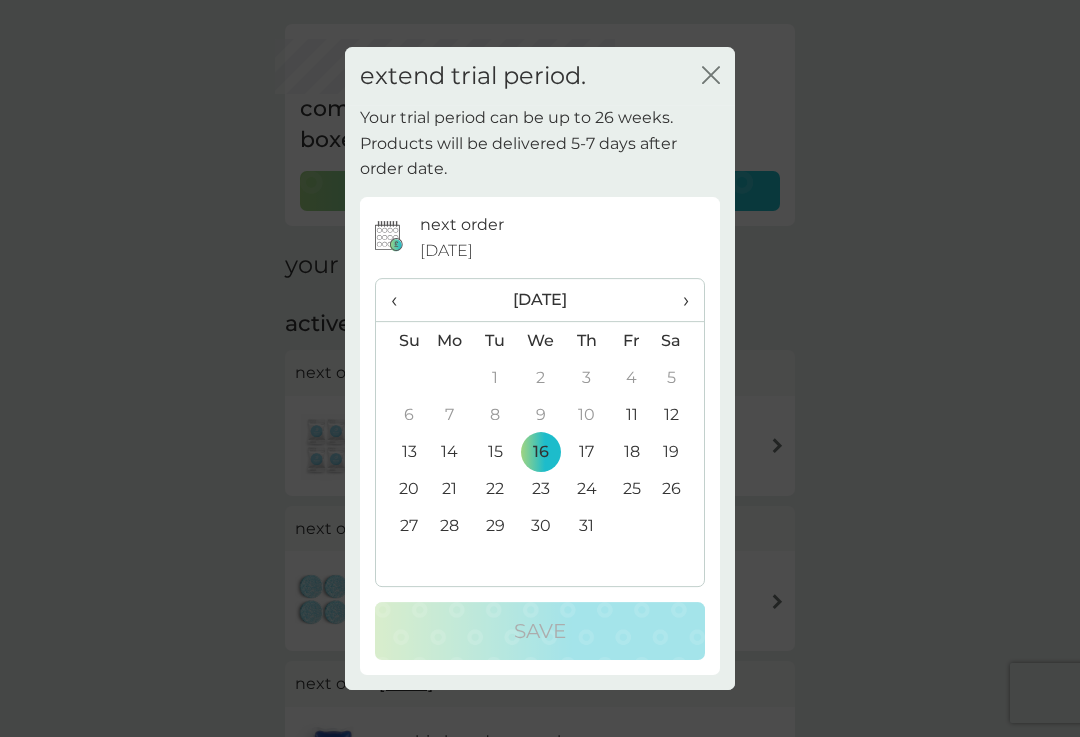 click on "›" at bounding box center (679, 300) 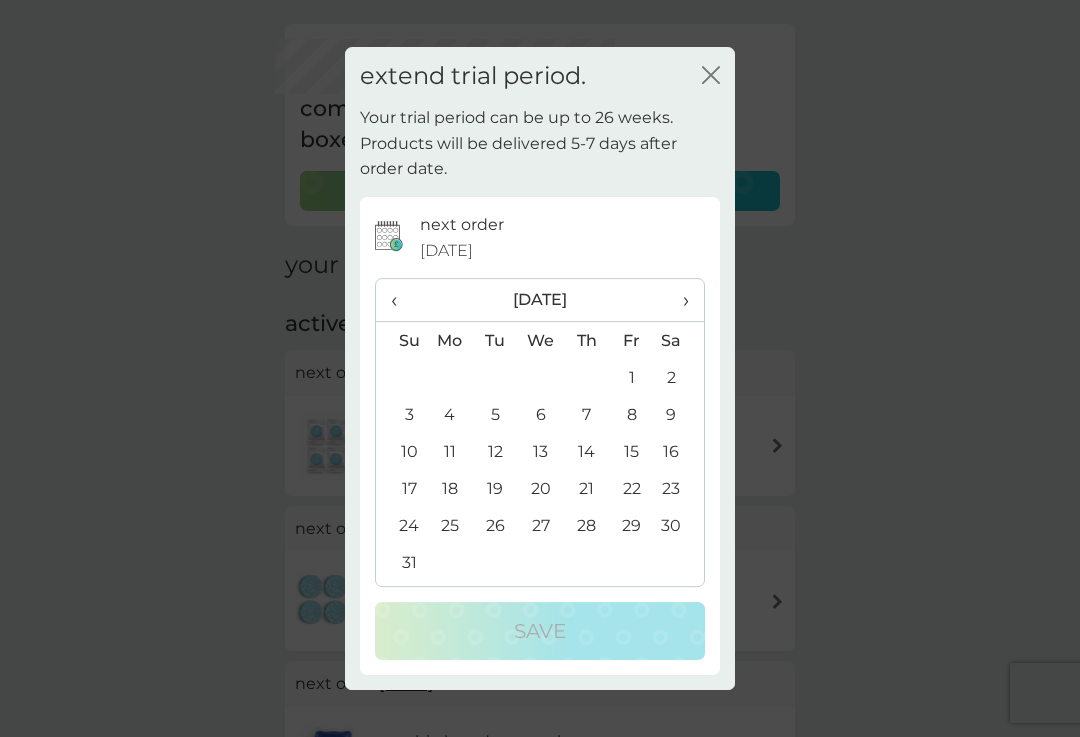 click on "›" at bounding box center [679, 300] 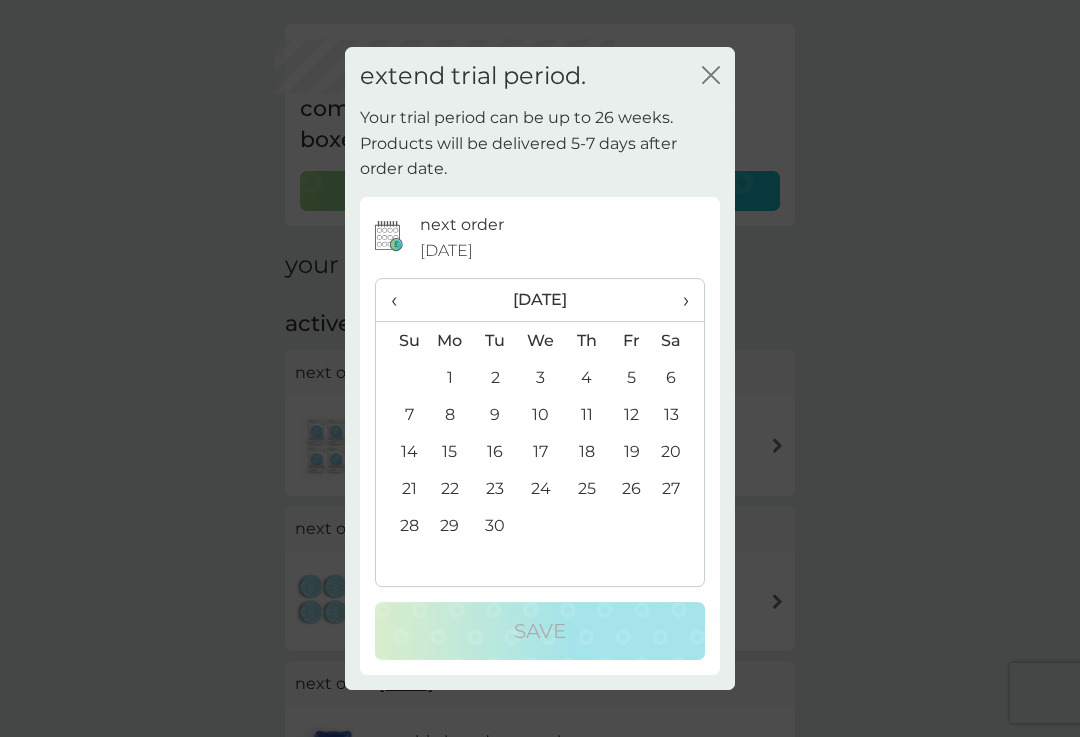 click on "1" at bounding box center (450, 377) 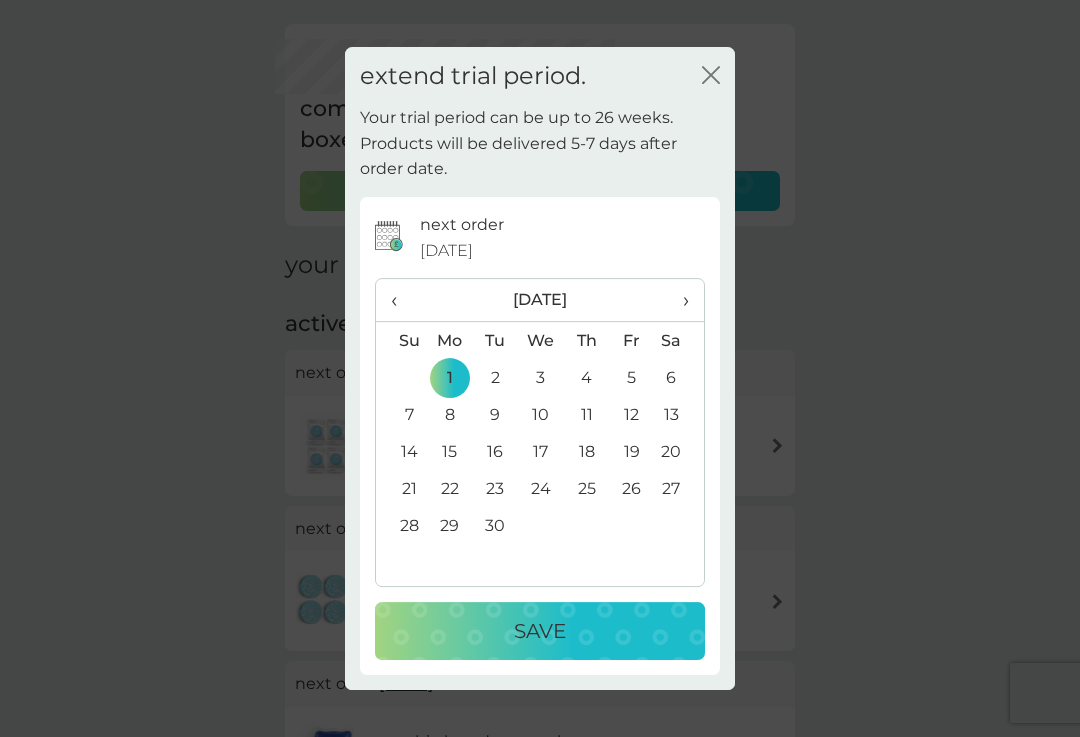 click on "Save" at bounding box center [540, 631] 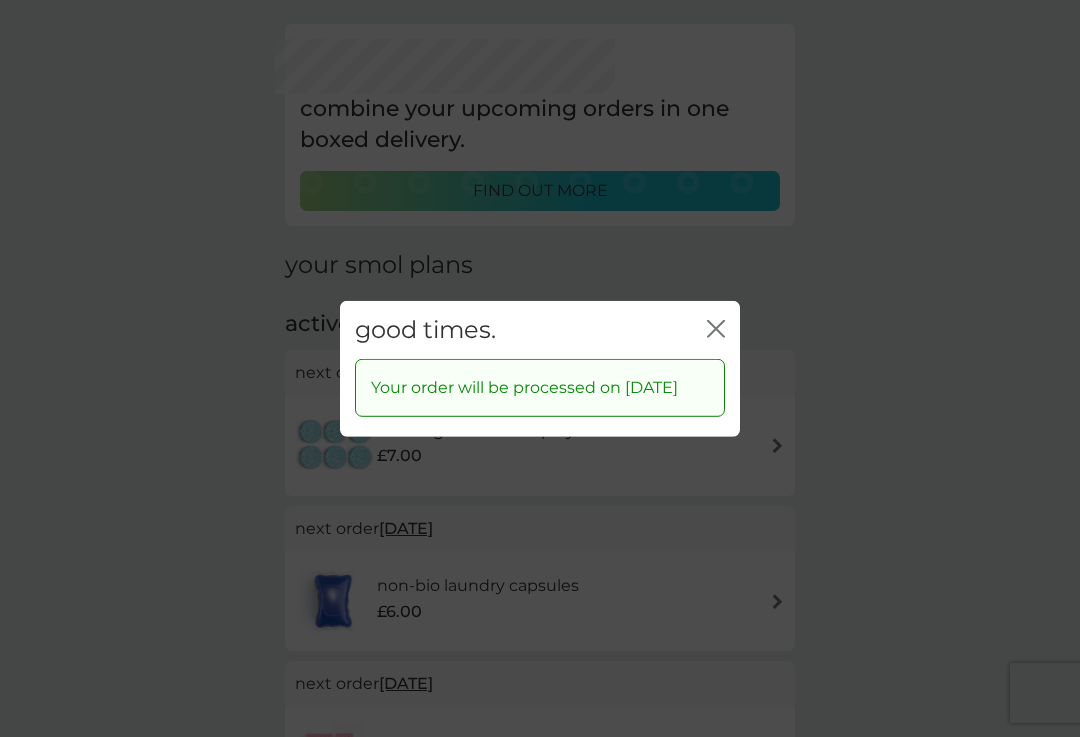 click 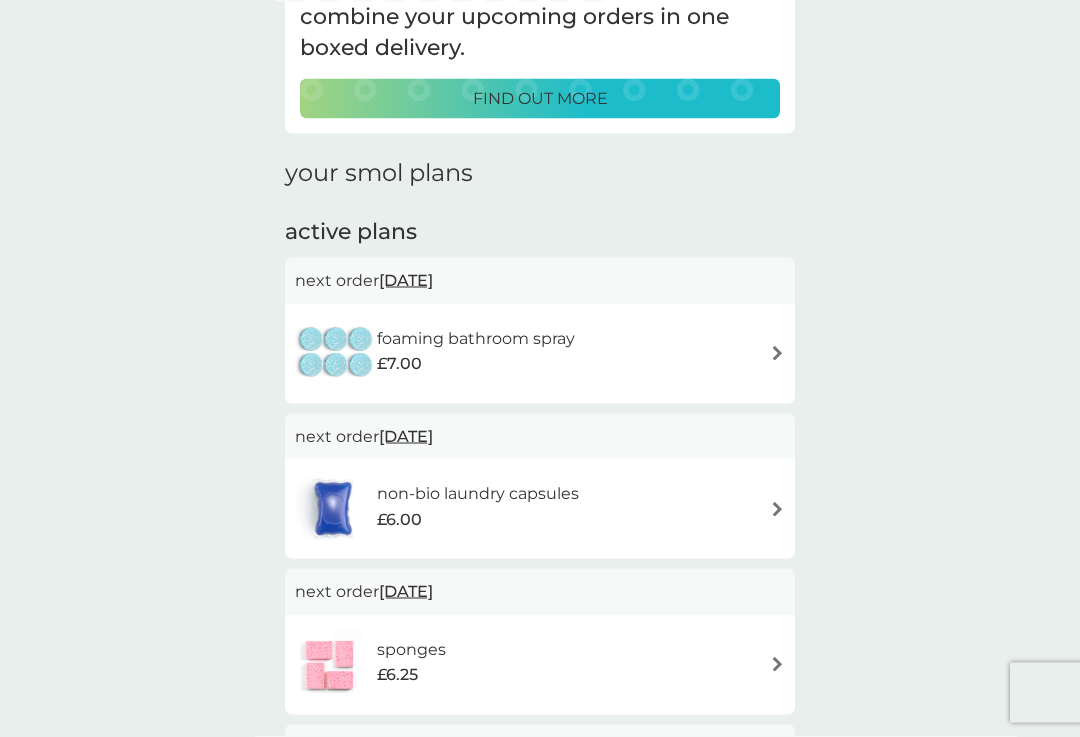 scroll, scrollTop: 164, scrollLeft: 0, axis: vertical 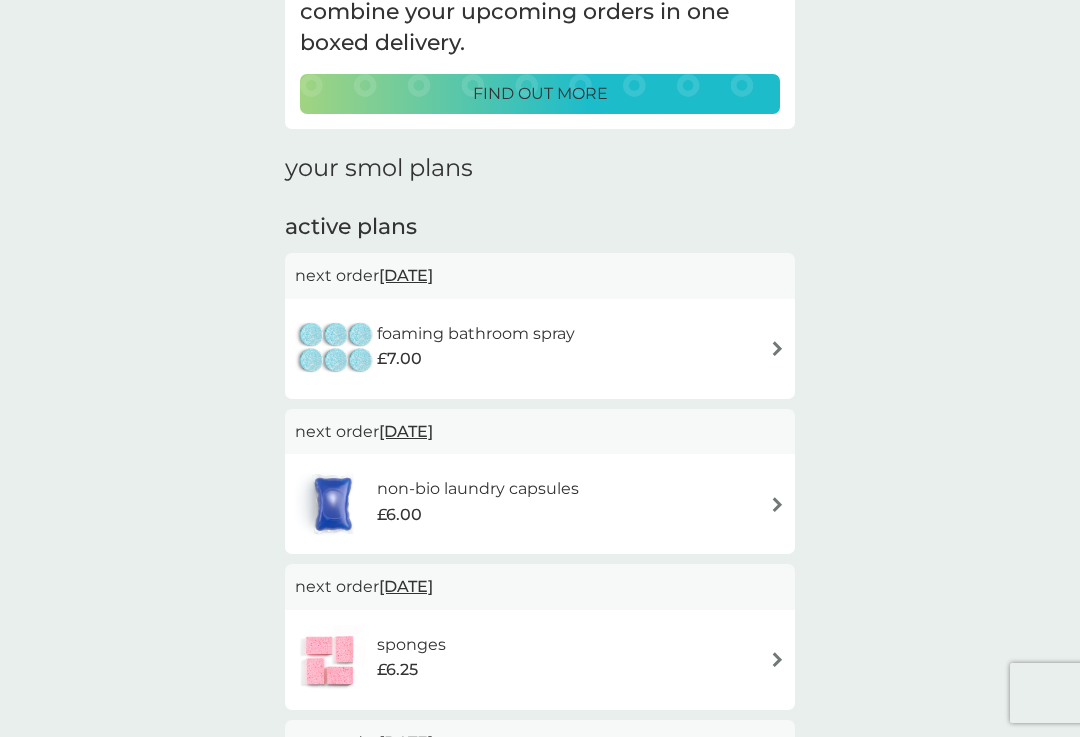 click on "foaming bathroom spray £7.00" at bounding box center [540, 349] 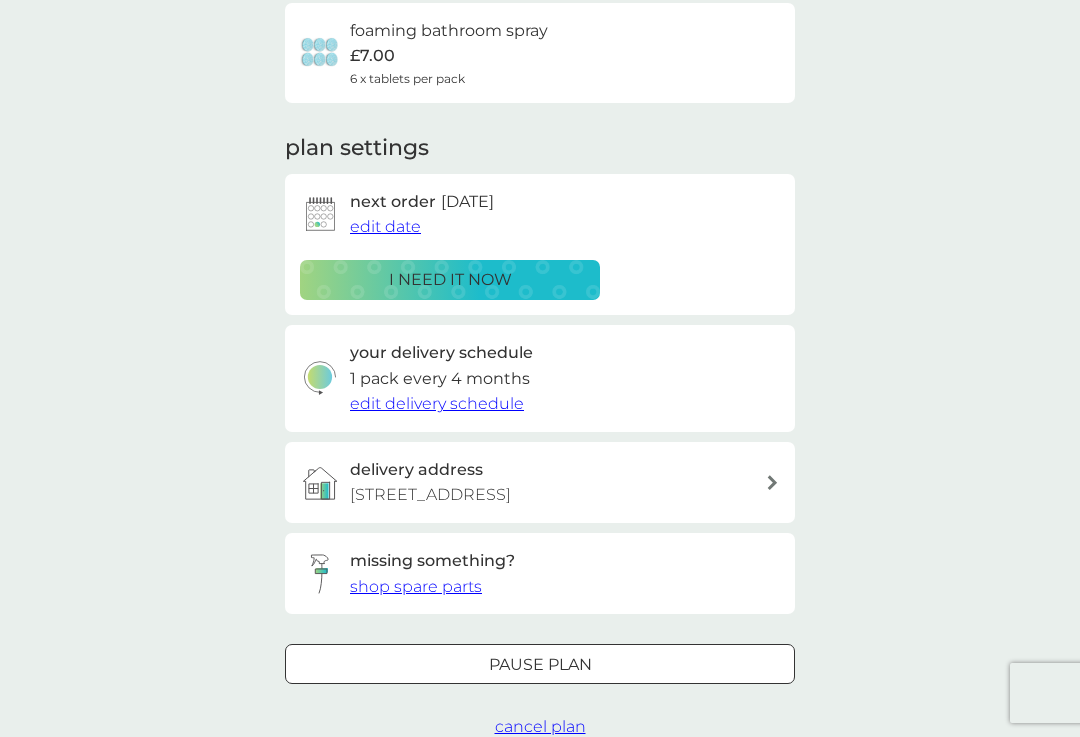 scroll, scrollTop: 0, scrollLeft: 0, axis: both 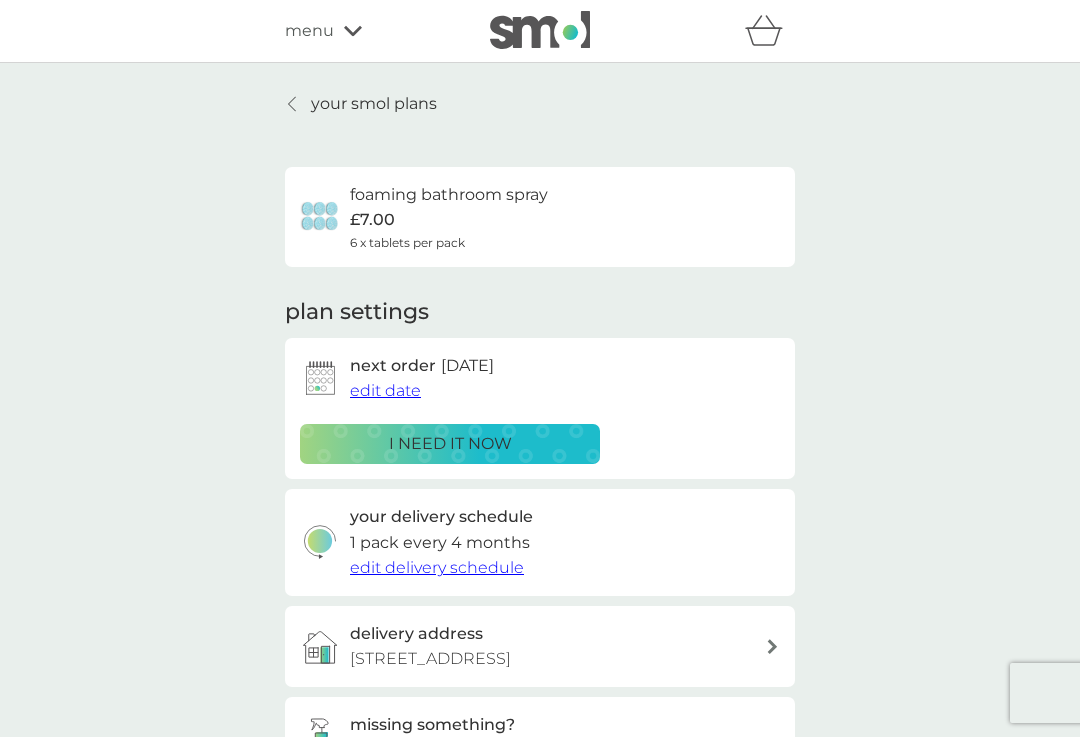 click on "edit date" at bounding box center [385, 390] 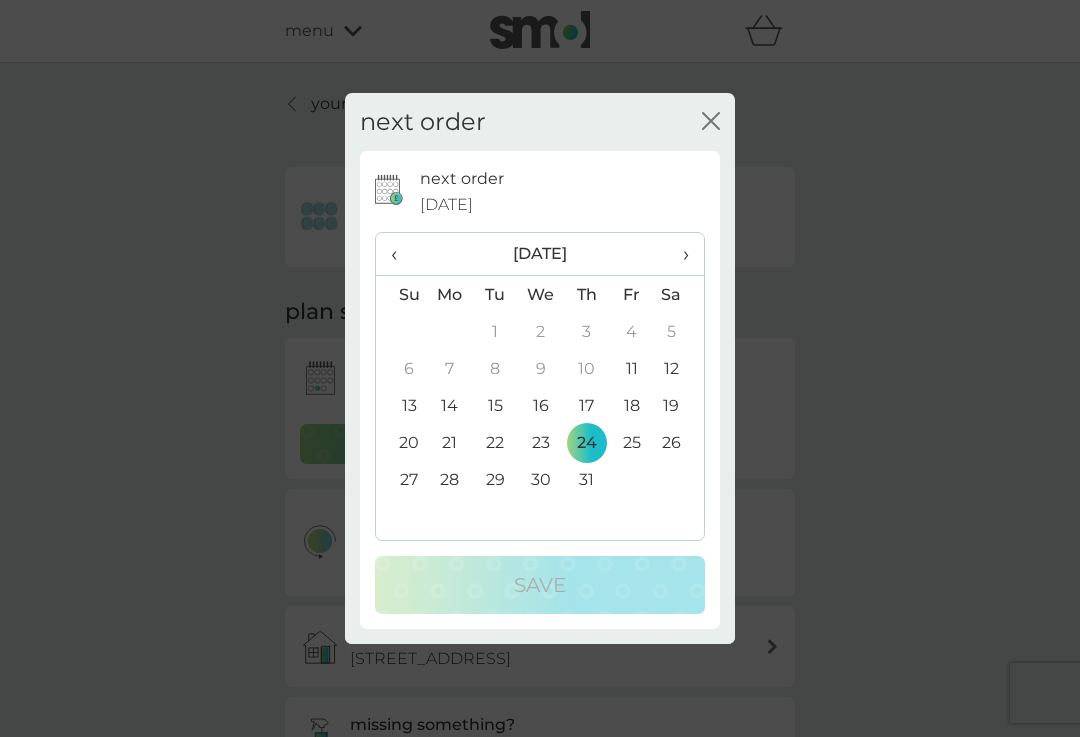 click on "›" at bounding box center [679, 254] 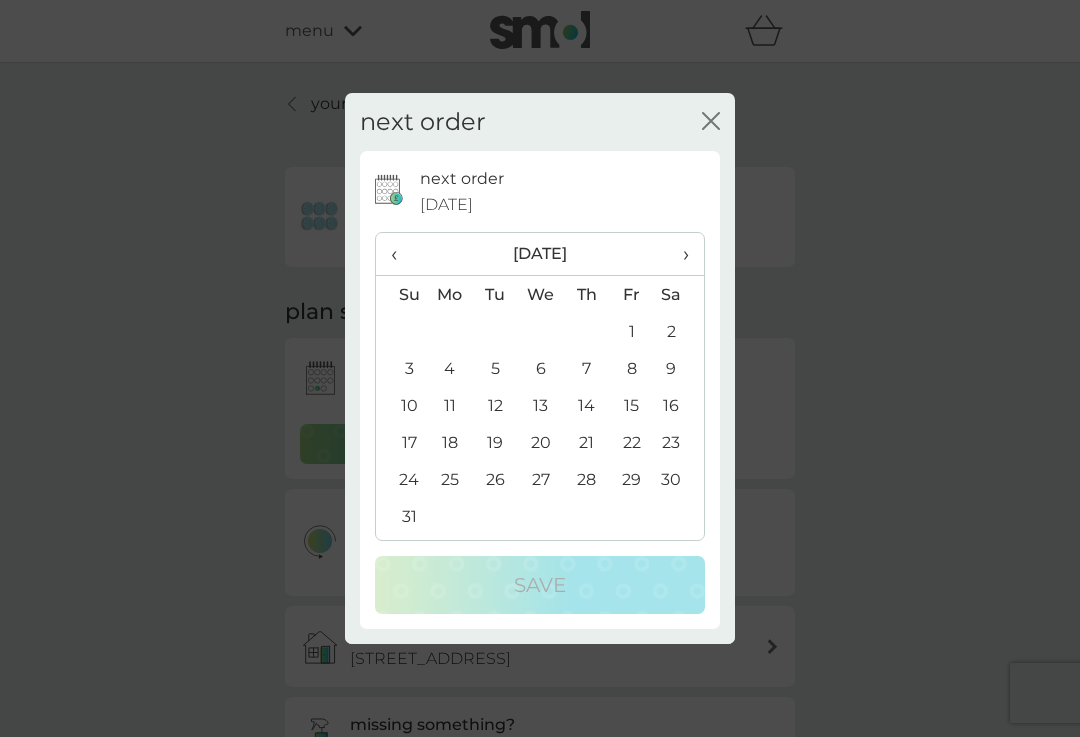 click on "›" at bounding box center (679, 254) 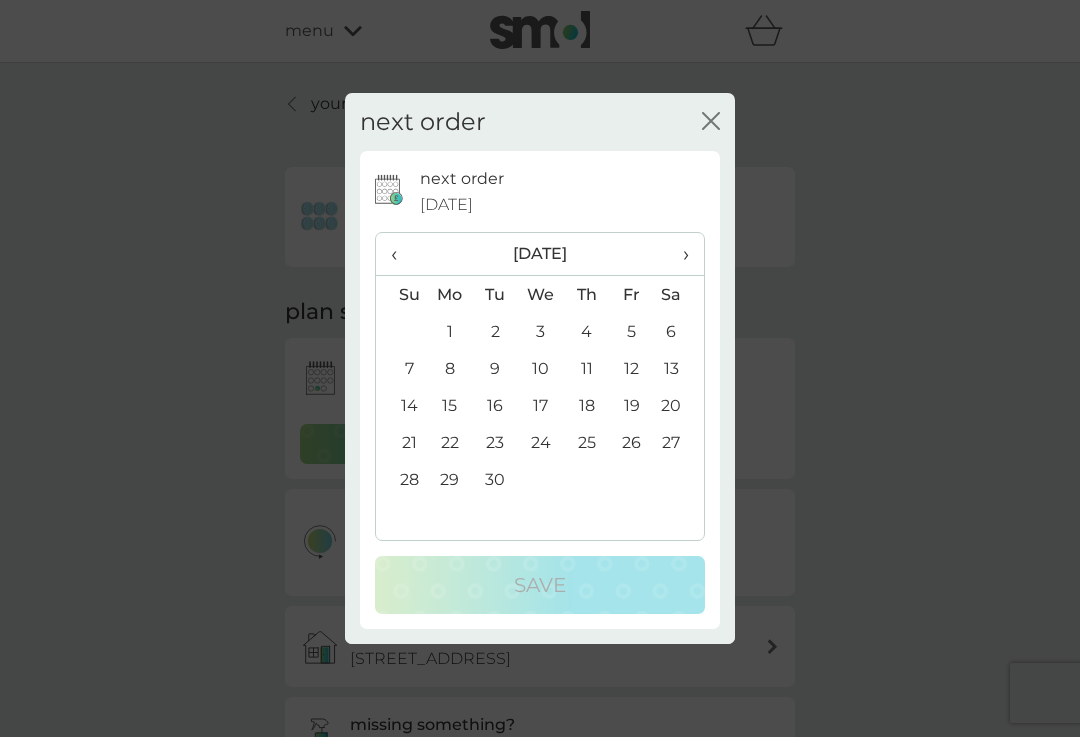 click on "1" at bounding box center (450, 331) 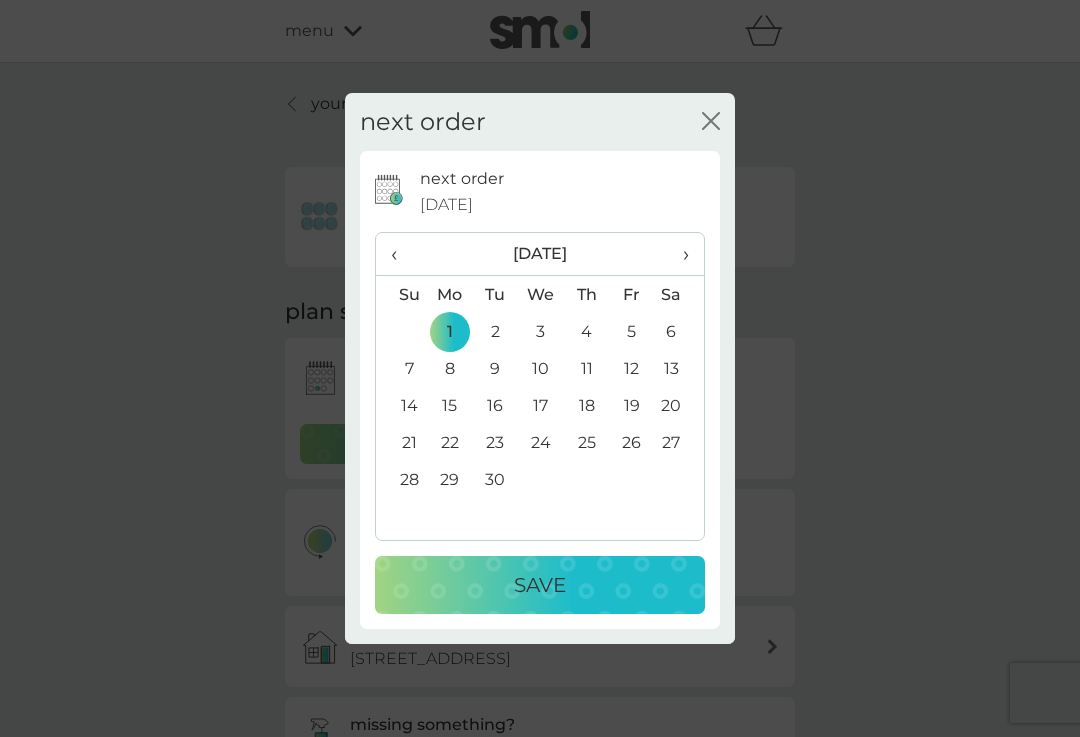 click on "Save" at bounding box center [540, 585] 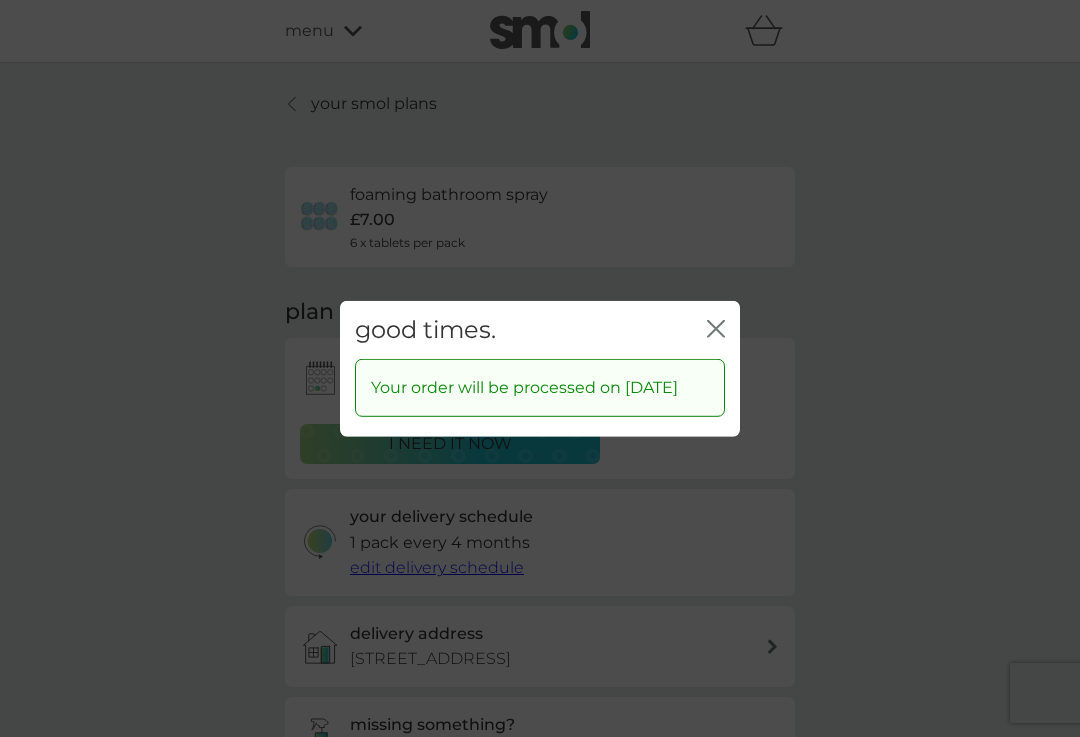 click 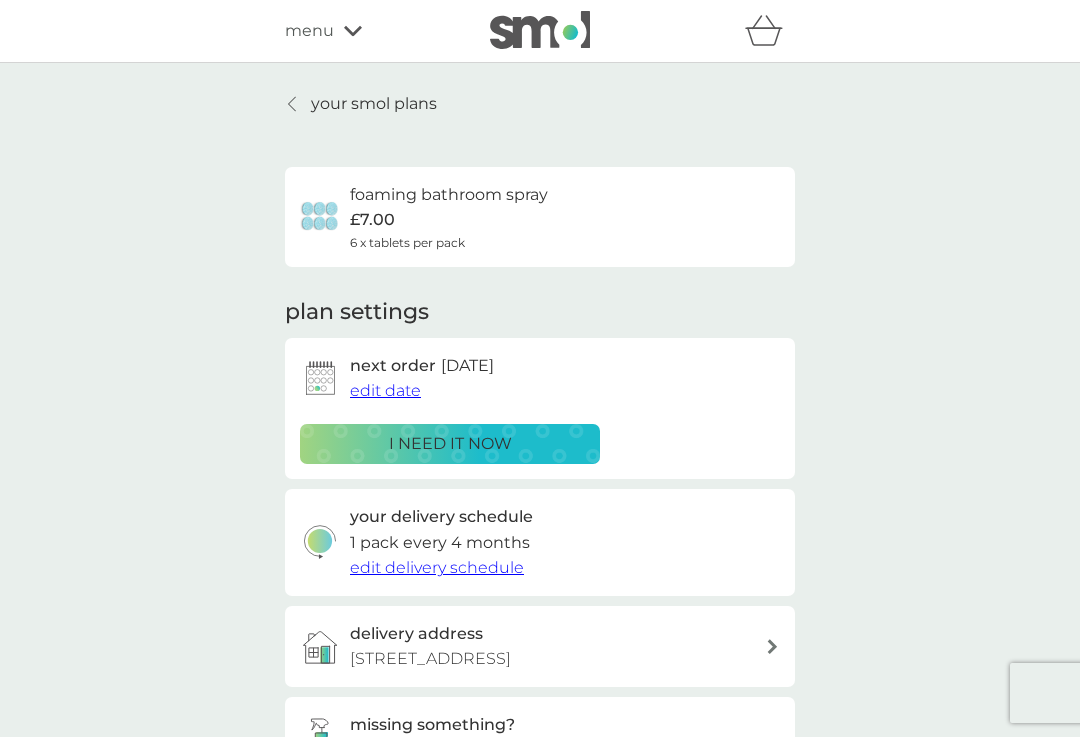 click on "your smol plans" at bounding box center [374, 104] 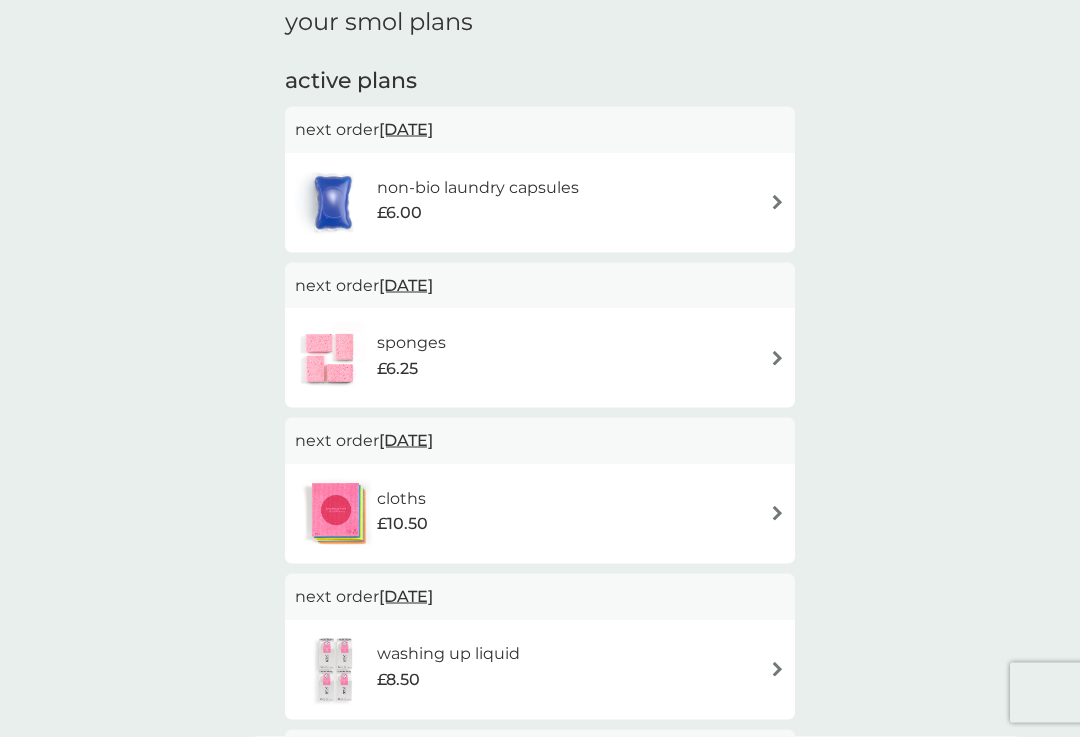 scroll, scrollTop: 311, scrollLeft: 0, axis: vertical 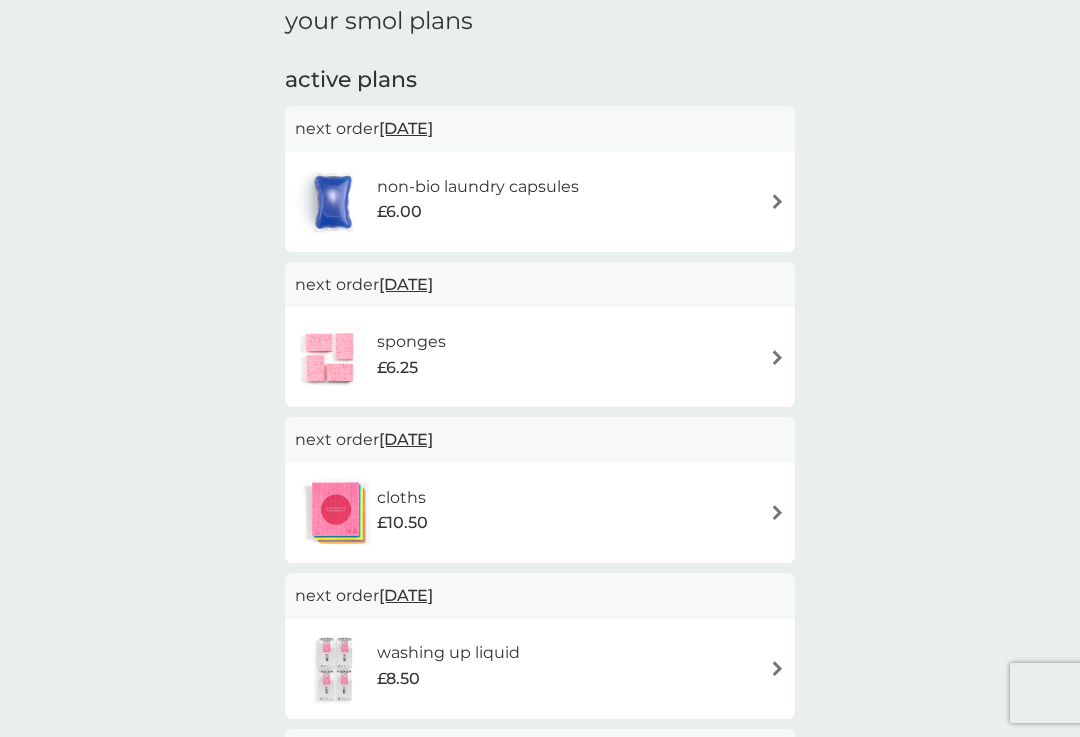 click on "16 Aug 2025" at bounding box center [406, 439] 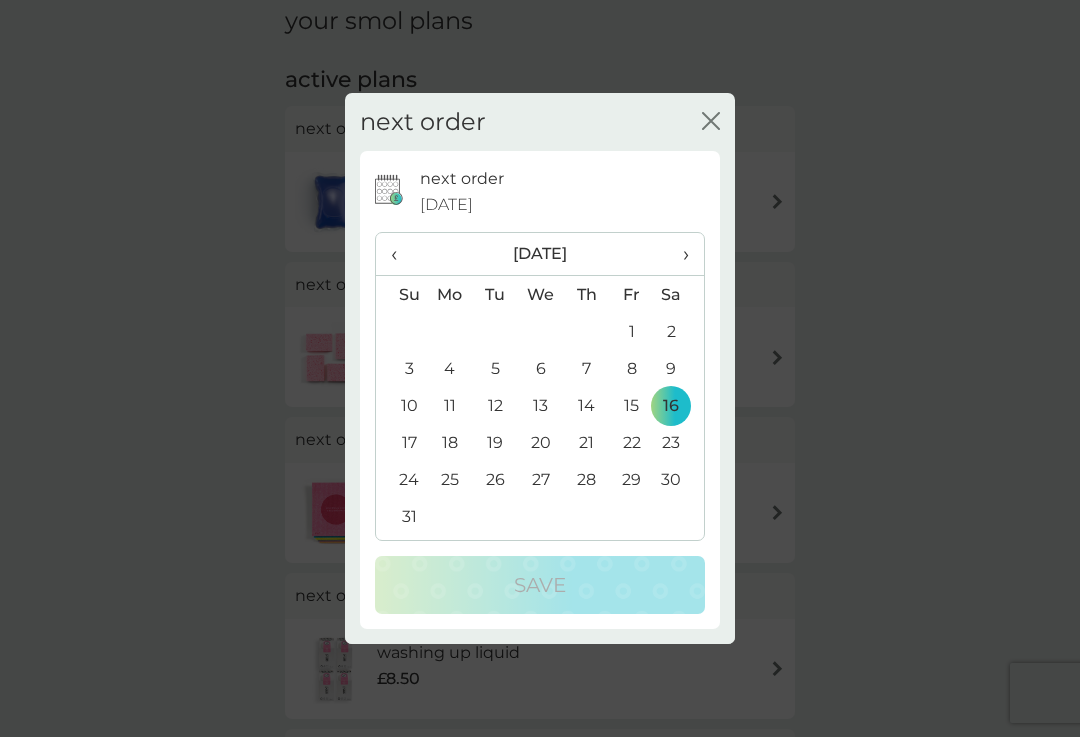click on "›" at bounding box center [679, 254] 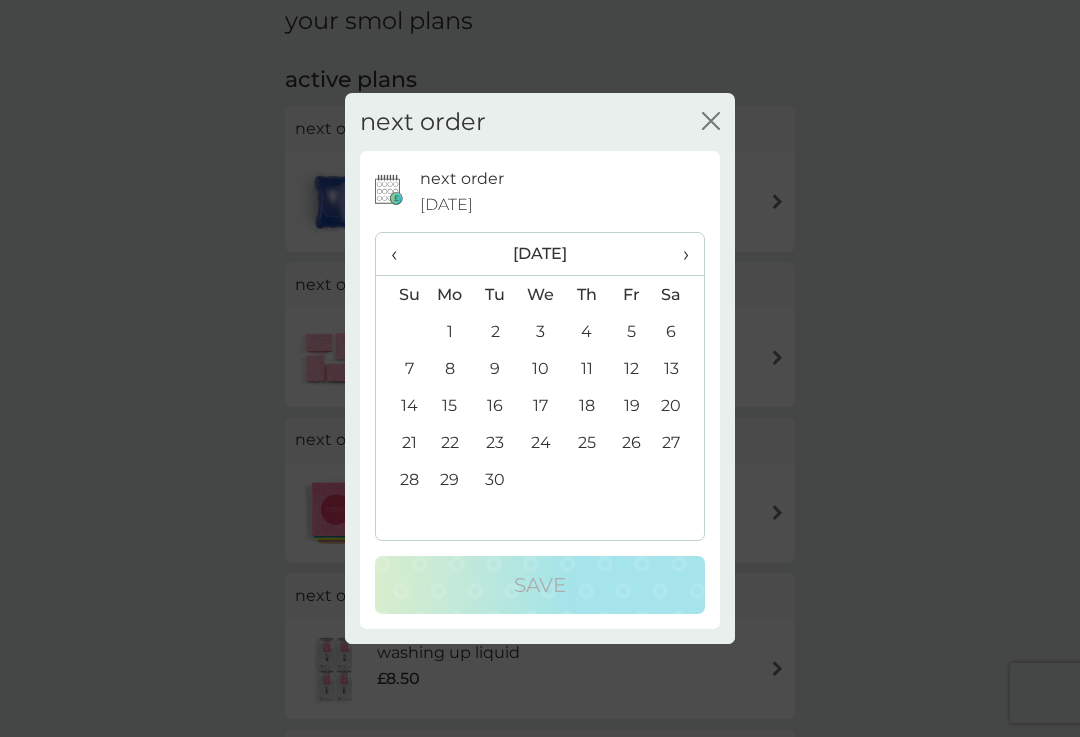 click on "1" at bounding box center (450, 331) 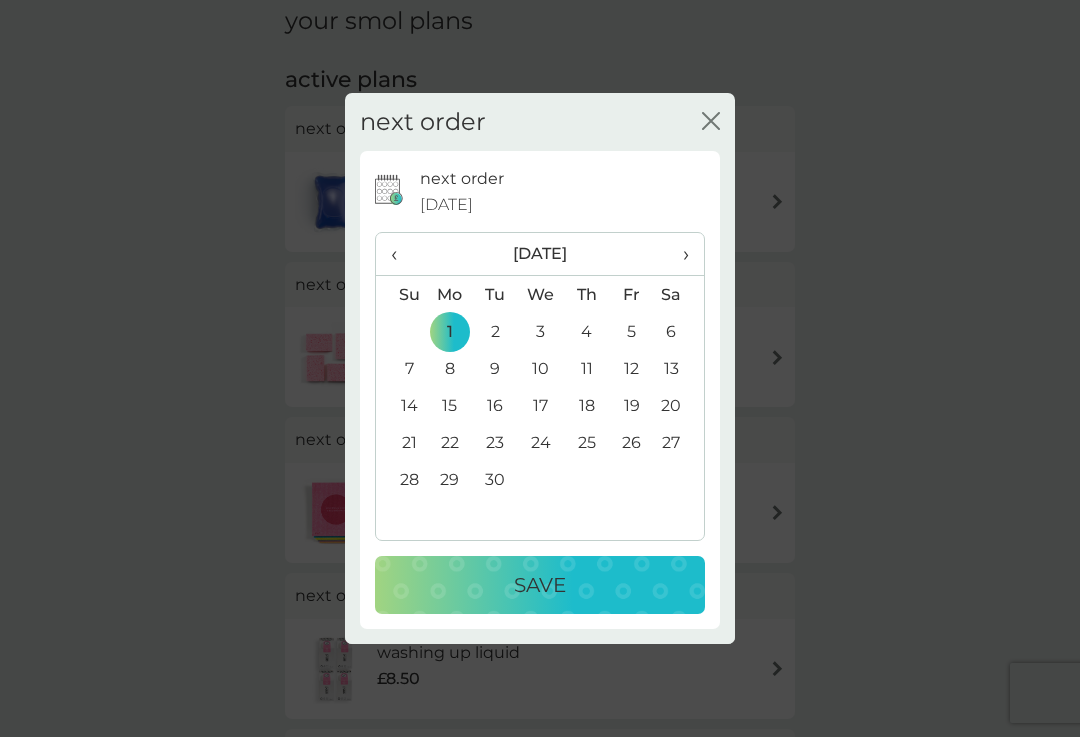 click on "Save" at bounding box center (540, 585) 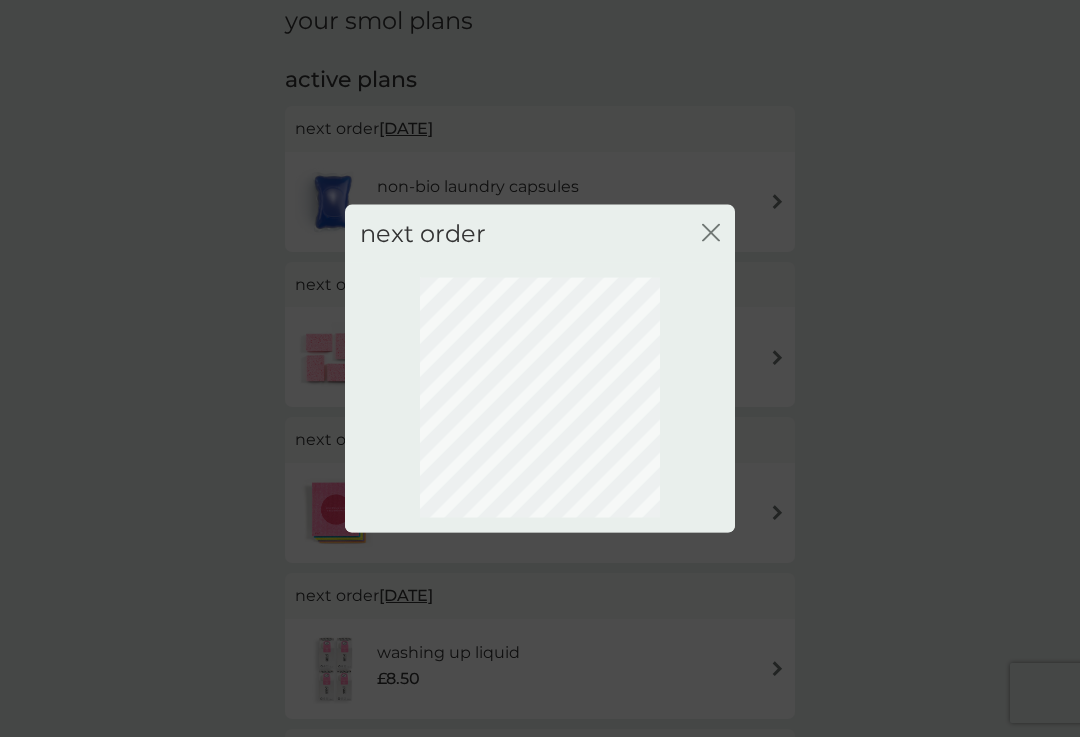 scroll, scrollTop: 67, scrollLeft: 0, axis: vertical 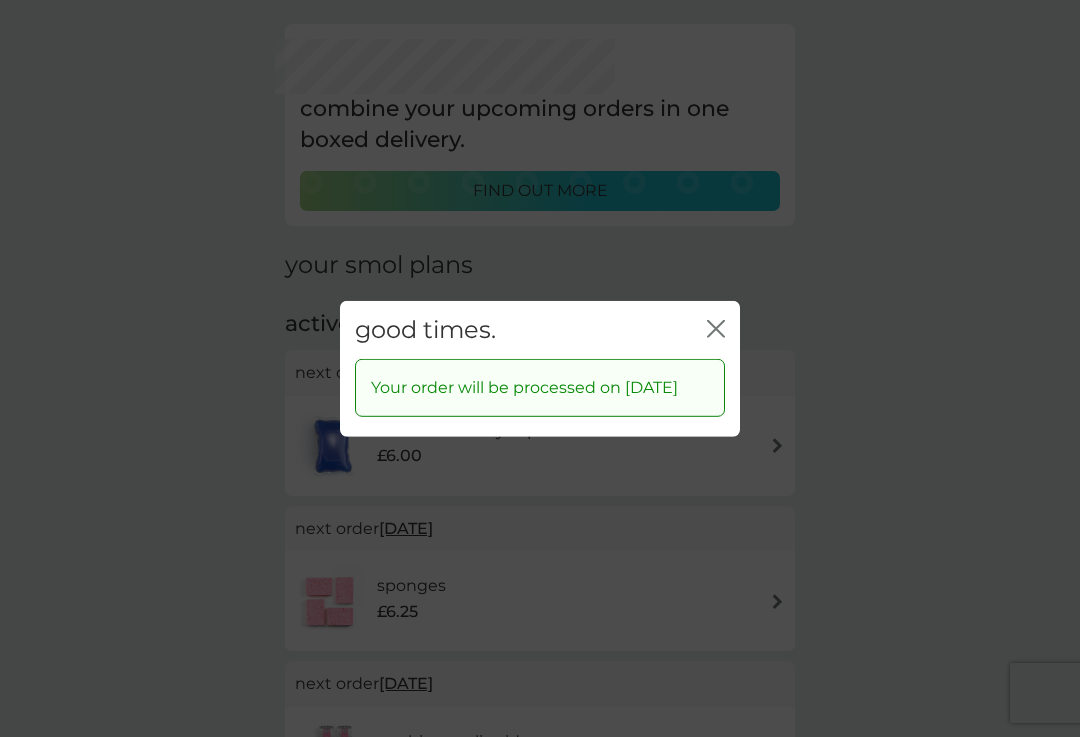 click 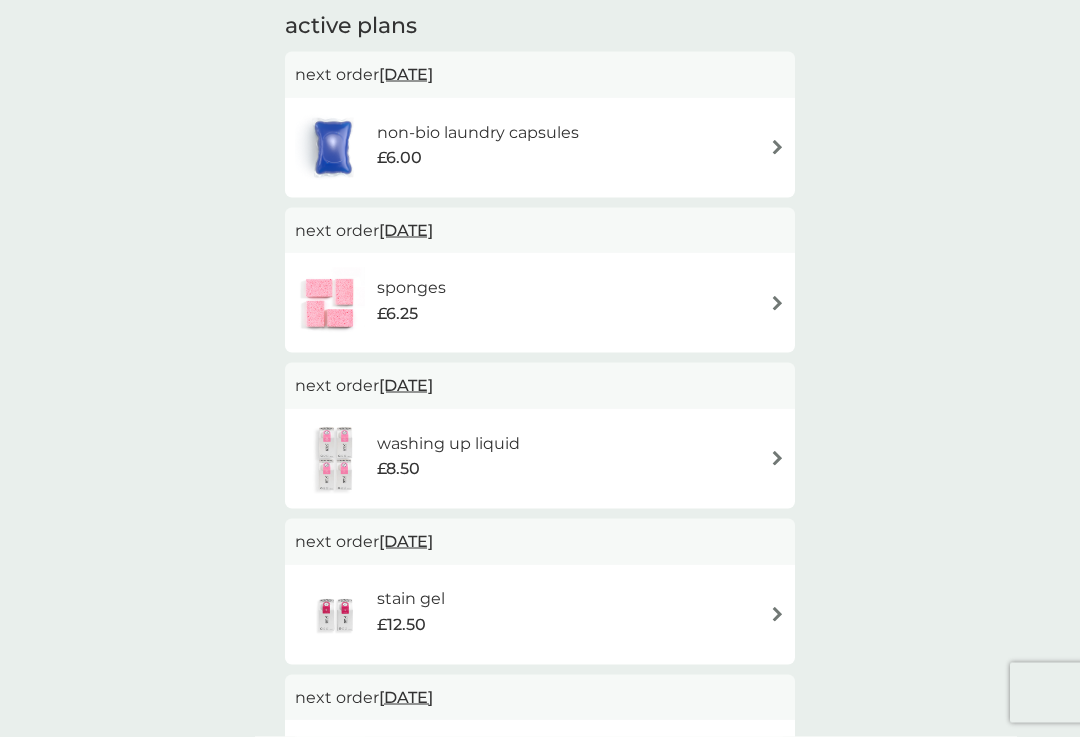 scroll, scrollTop: 367, scrollLeft: 0, axis: vertical 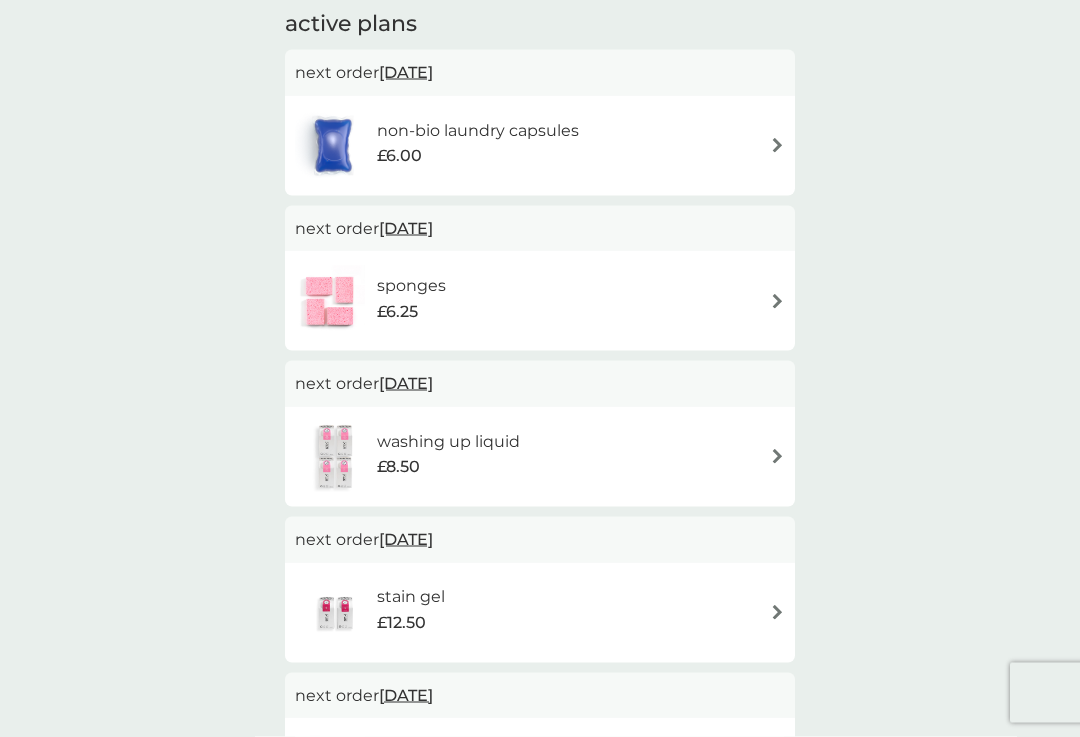 click at bounding box center (777, 456) 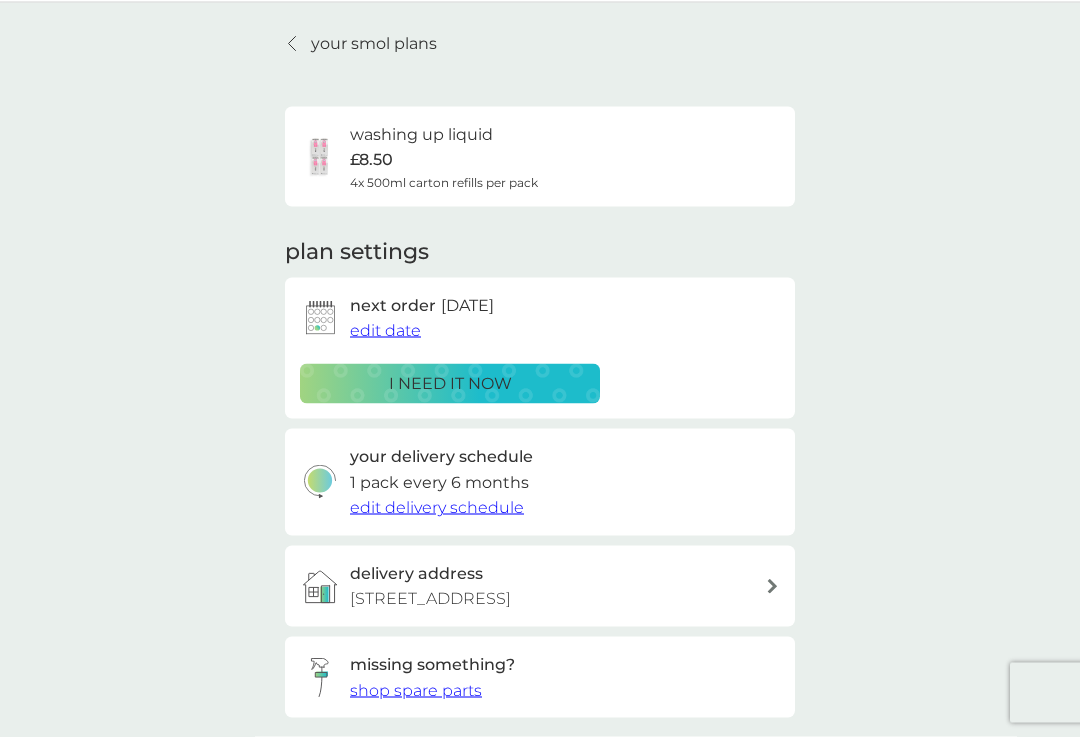 scroll, scrollTop: 59, scrollLeft: 0, axis: vertical 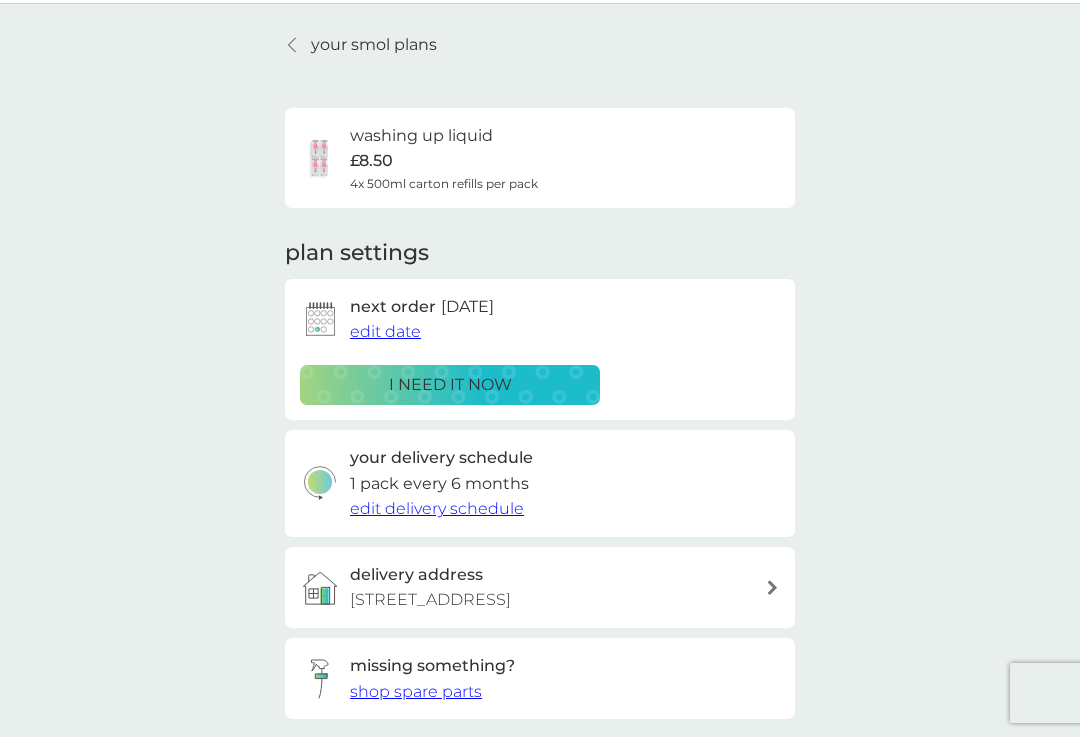 click on "edit date" at bounding box center [385, 331] 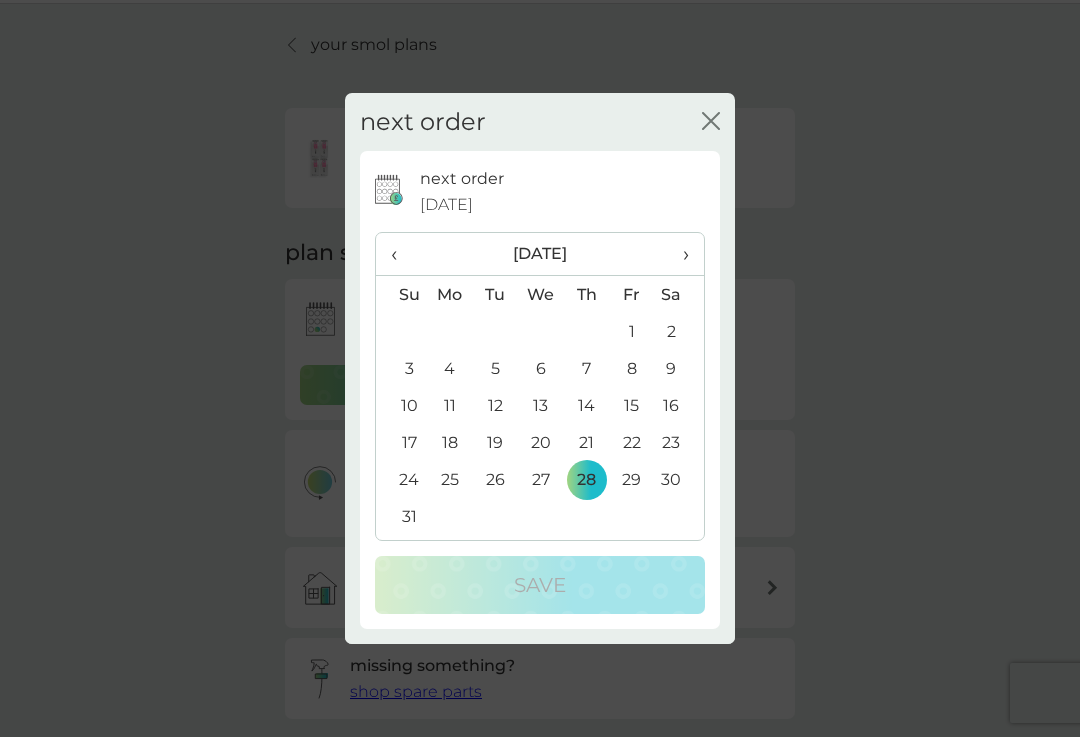 click on "›" at bounding box center (679, 254) 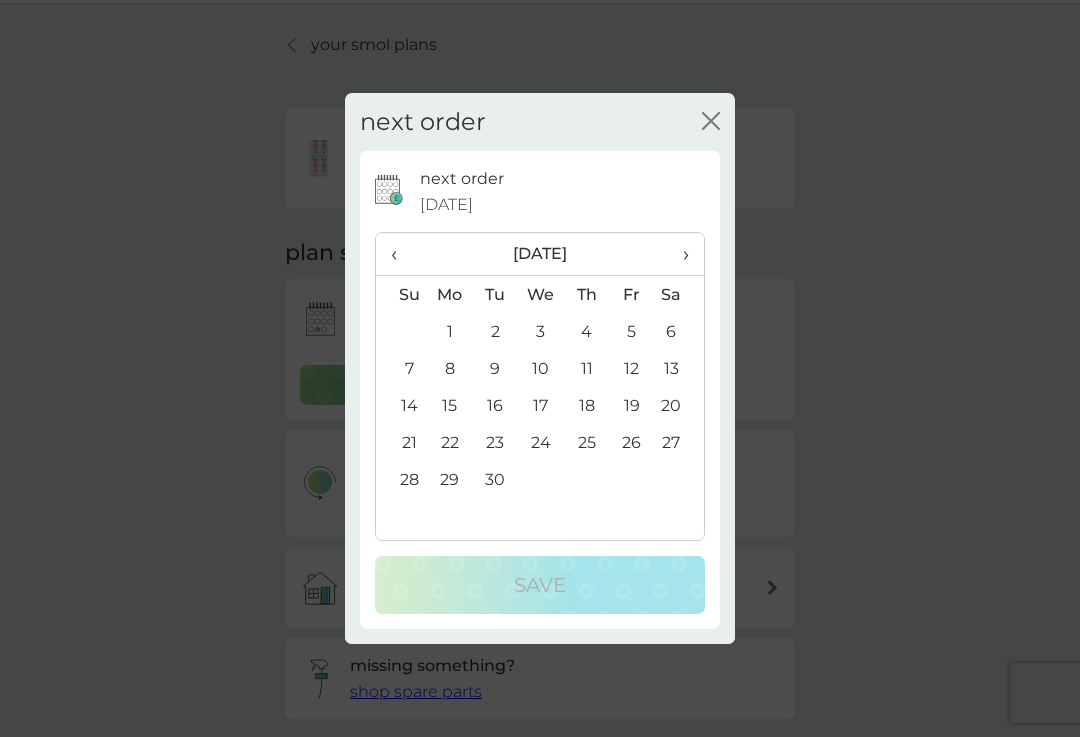 click on "1" at bounding box center (450, 331) 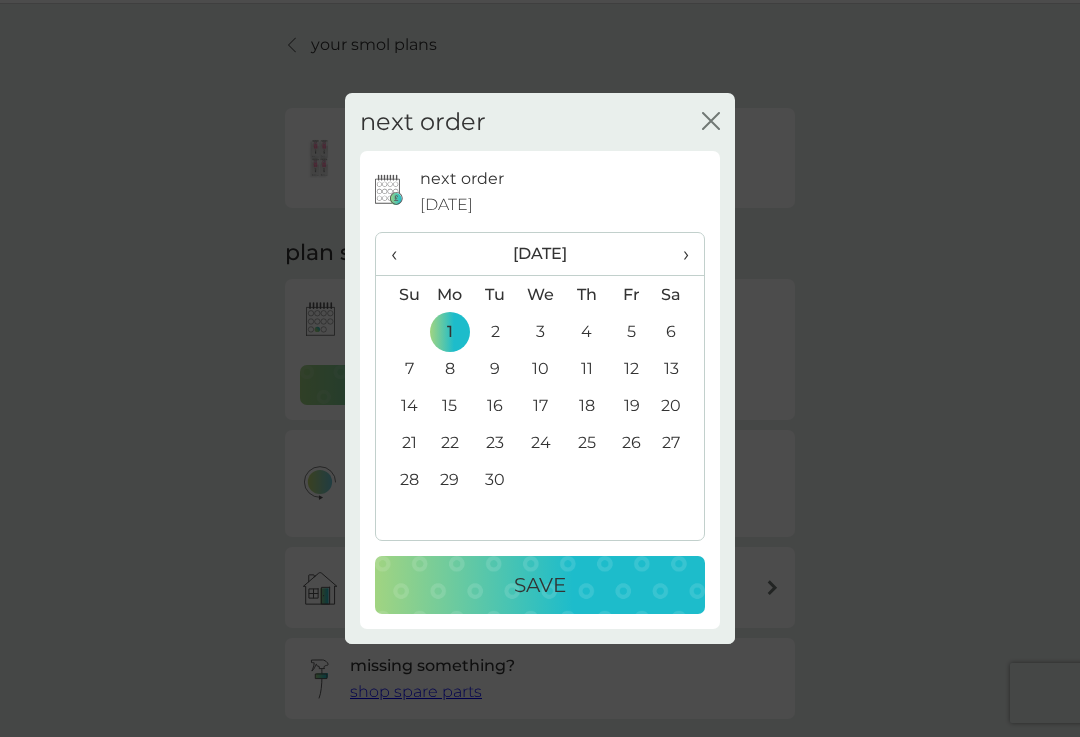 click on "Save" at bounding box center [540, 585] 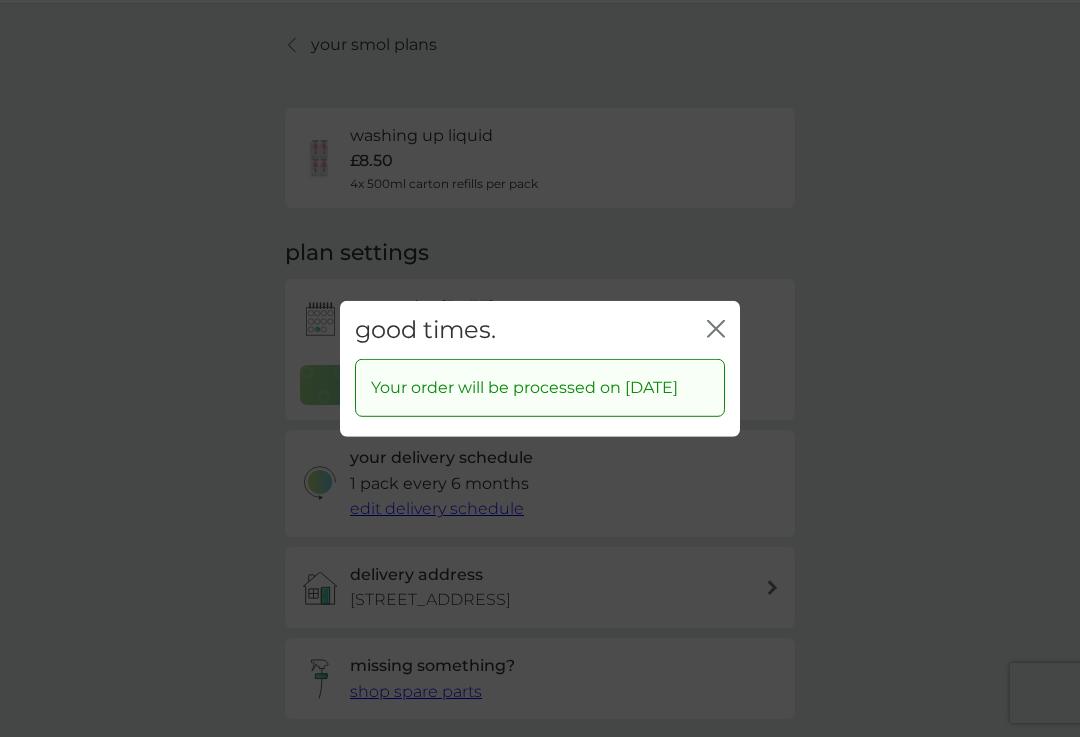 click on "close" 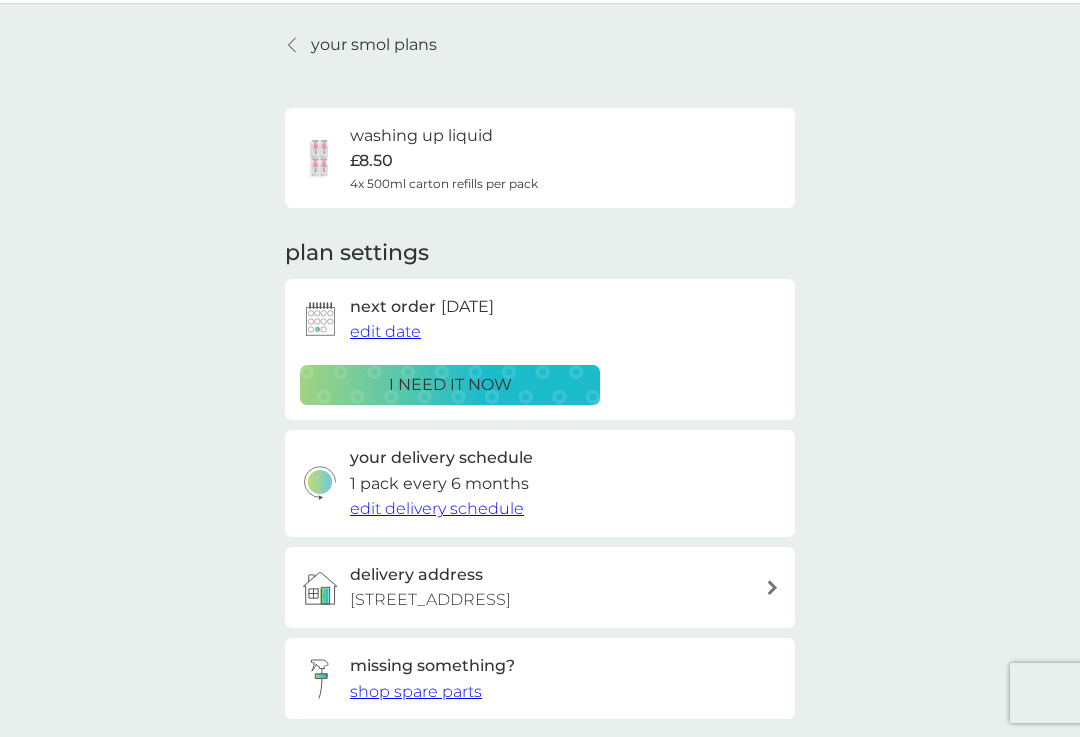 click on "your smol plans" at bounding box center (374, 45) 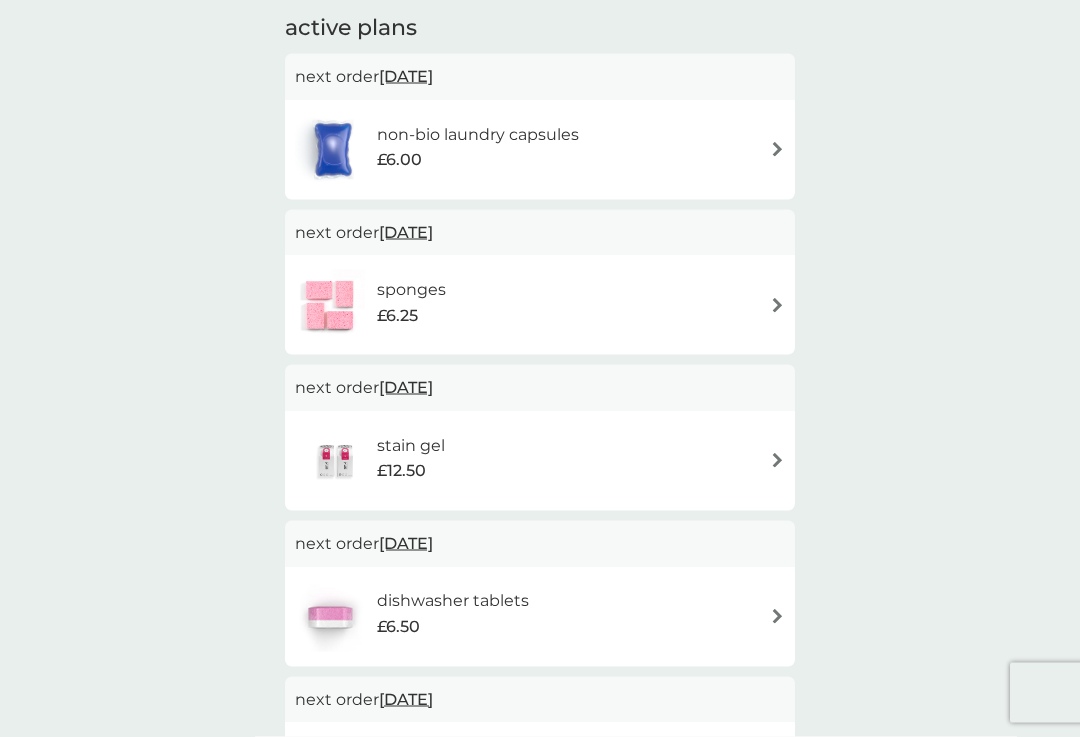 scroll, scrollTop: 365, scrollLeft: 0, axis: vertical 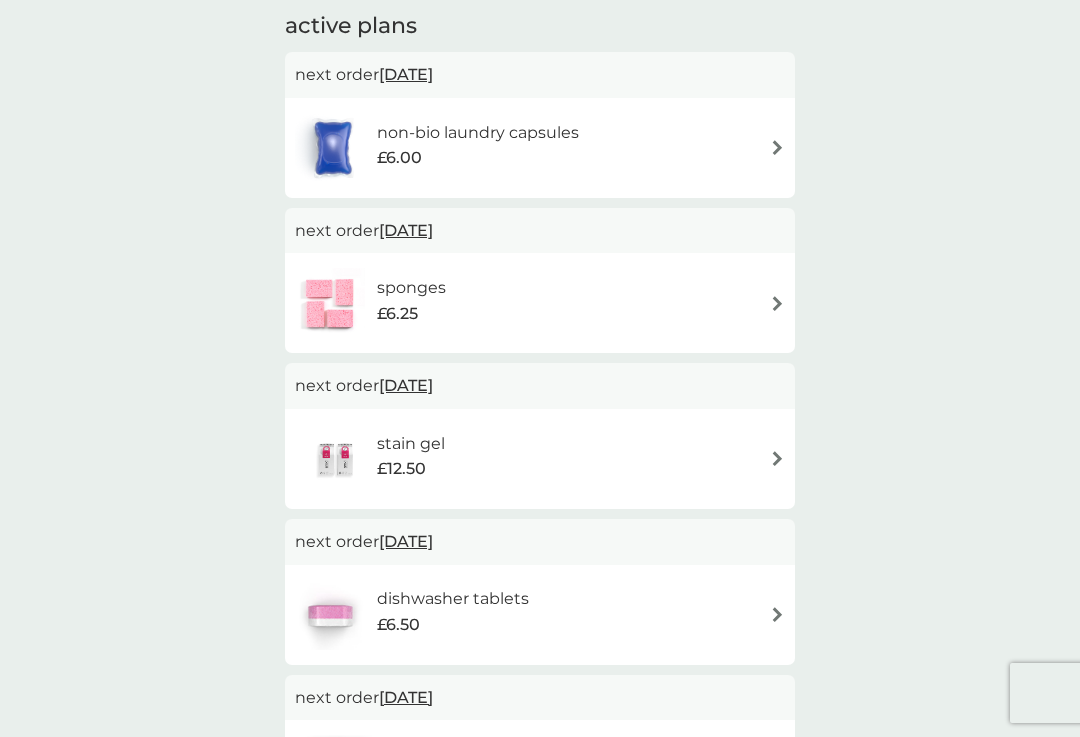 click on "28 Aug 2025" at bounding box center (406, 385) 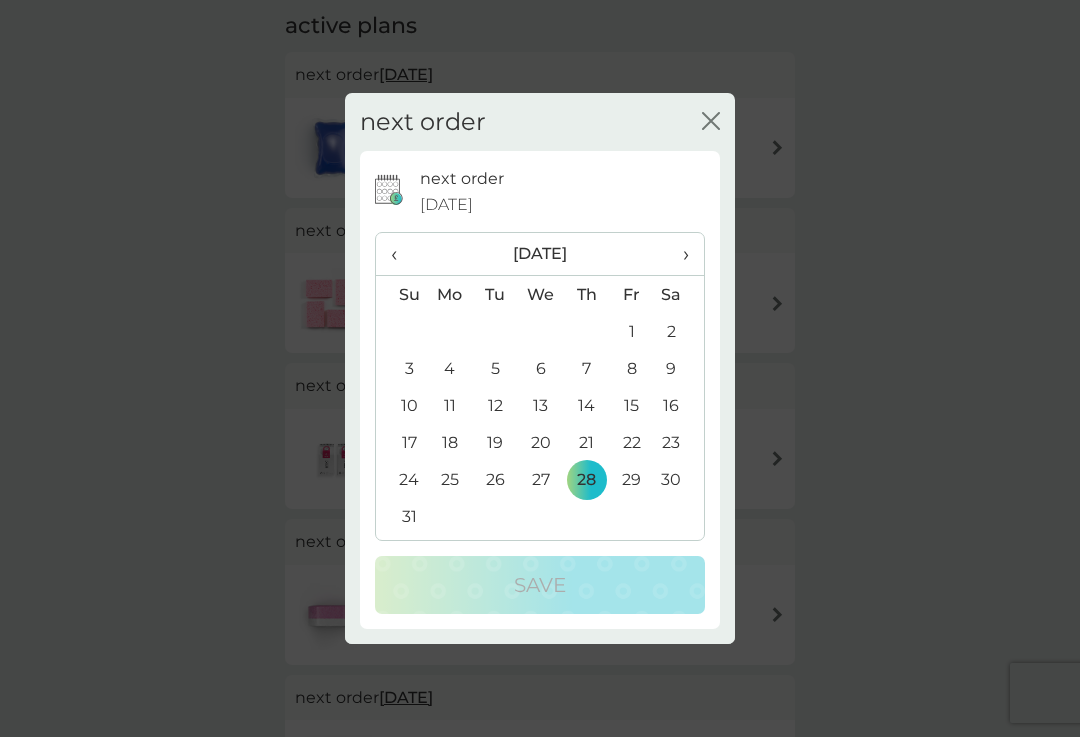 click on "›" at bounding box center [679, 254] 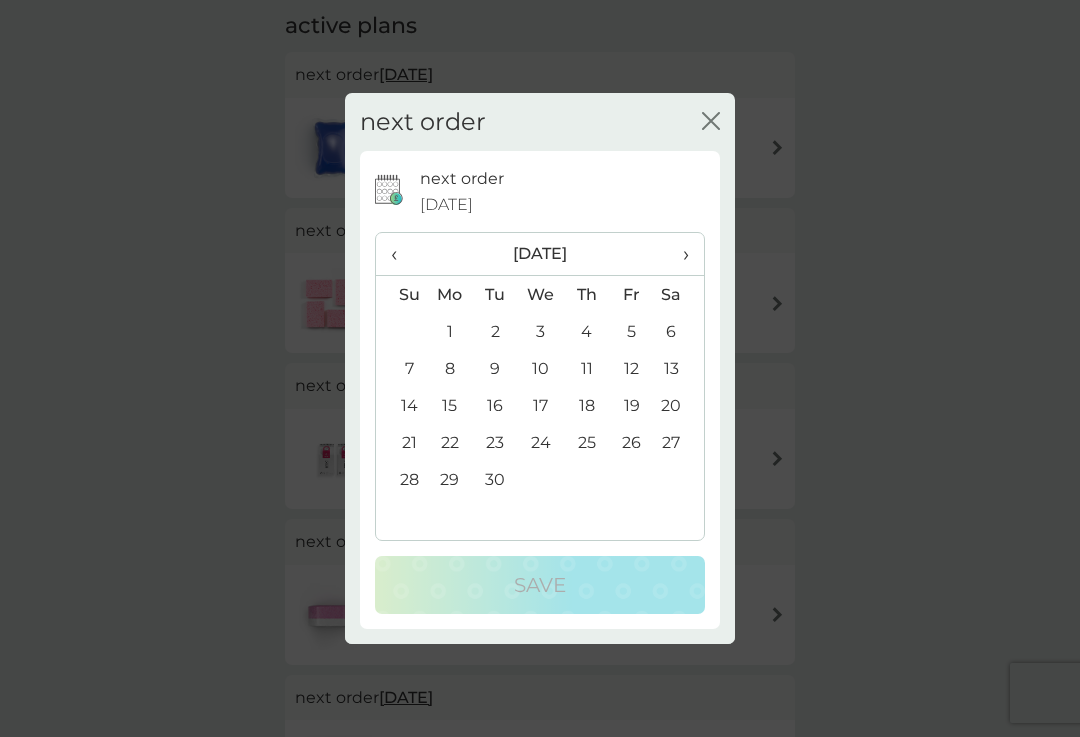 click on "1" at bounding box center (450, 331) 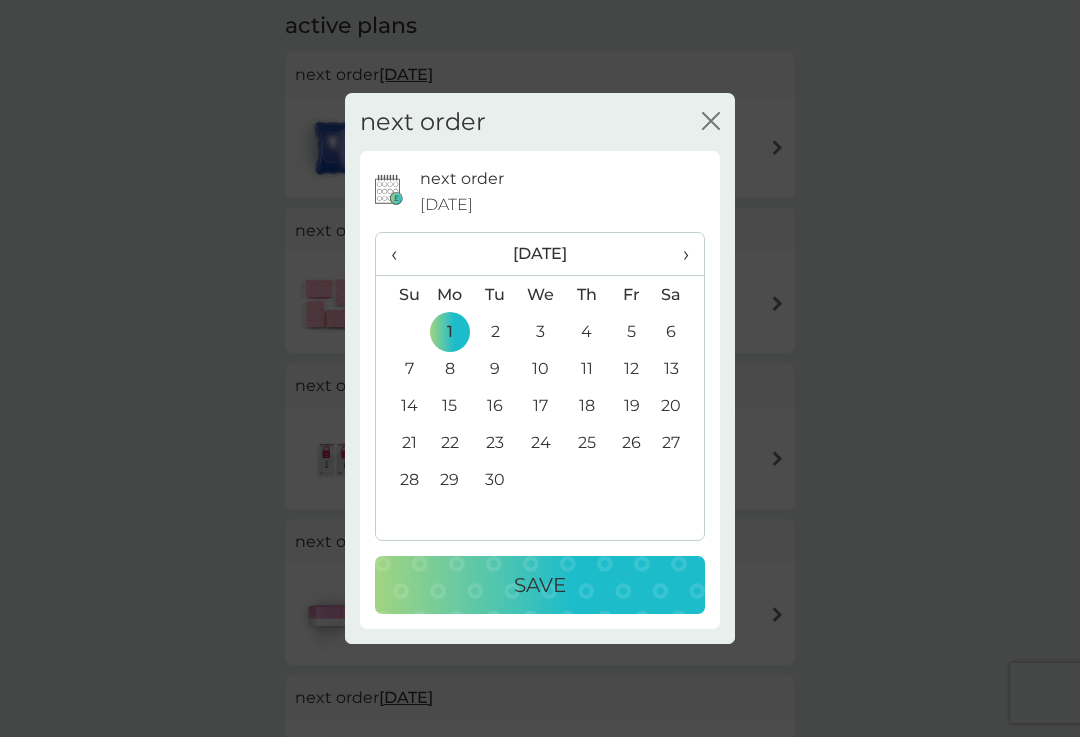 click on "Save" at bounding box center [540, 585] 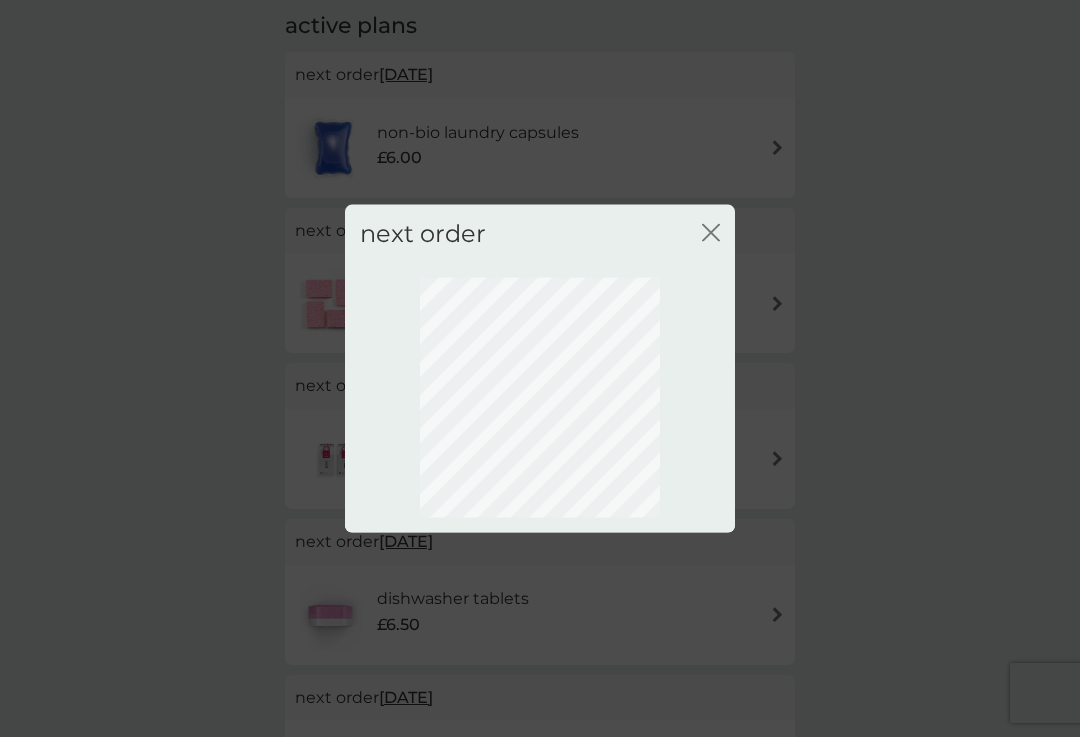 click on "close" 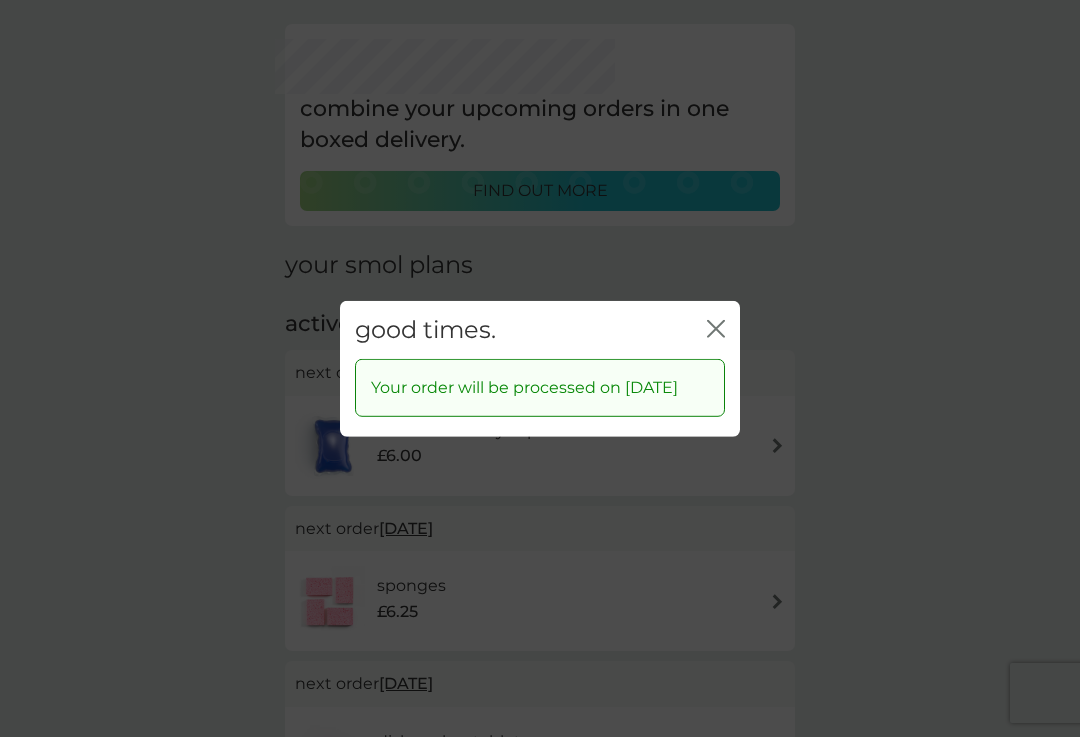 click on "close" 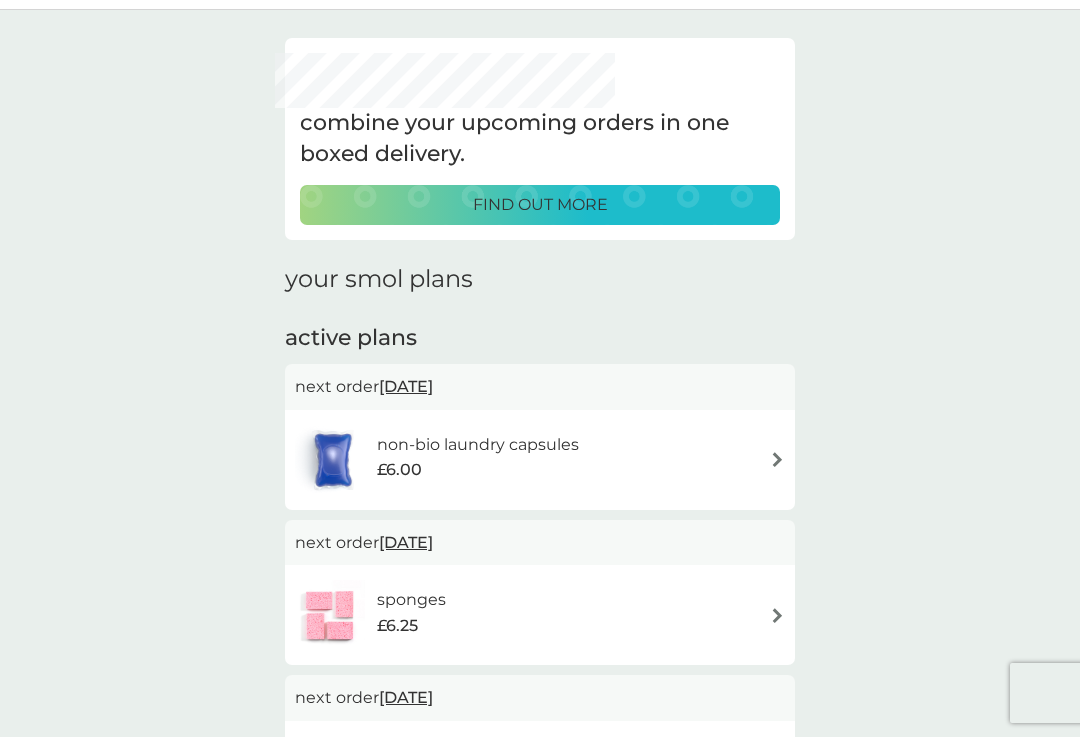 scroll, scrollTop: 0, scrollLeft: 0, axis: both 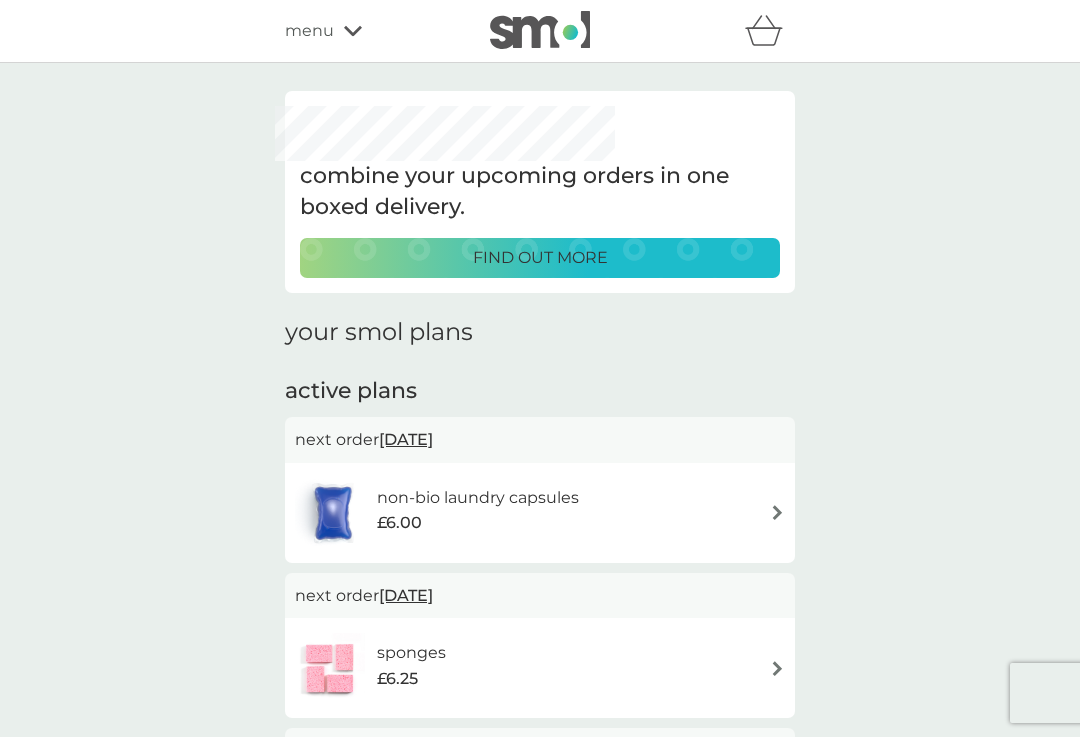 click on "menu" at bounding box center [370, 31] 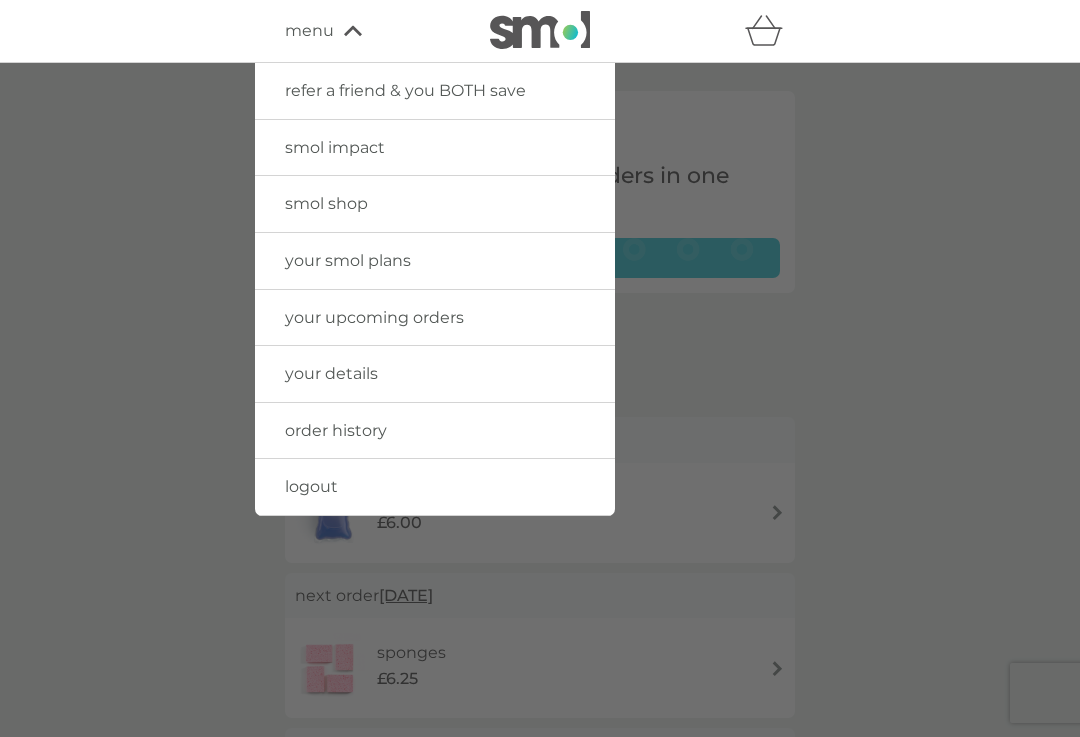 click on "logout" at bounding box center (435, 487) 